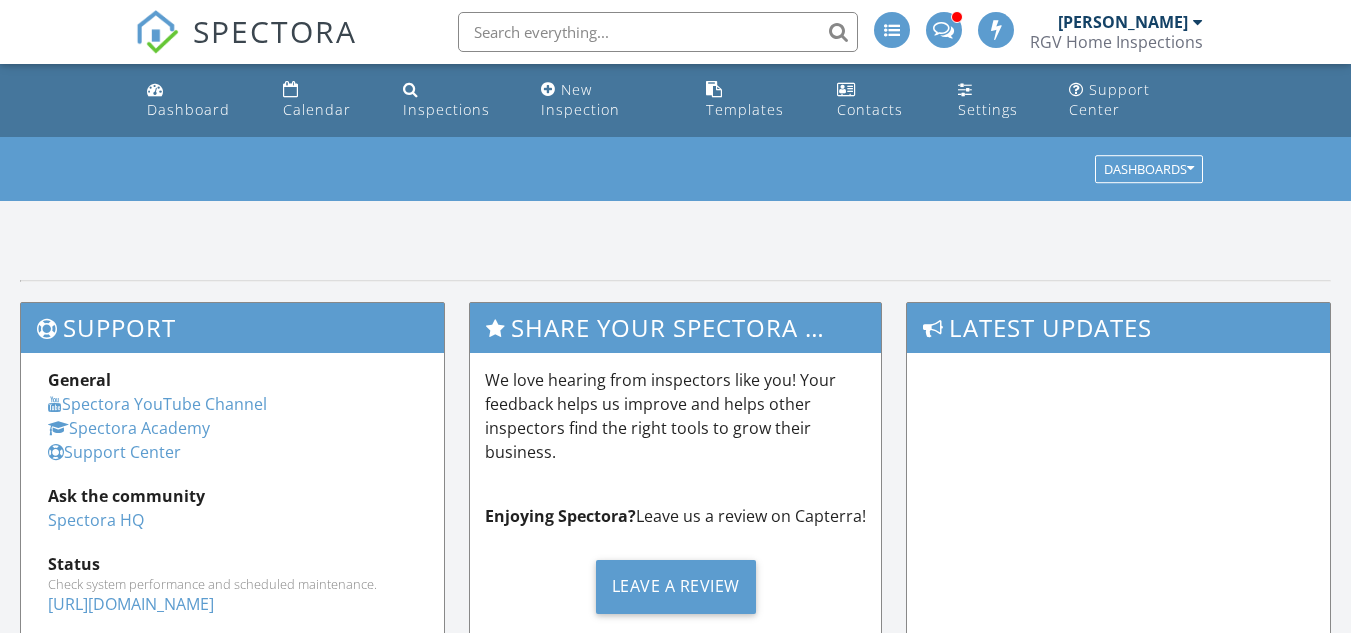 scroll, scrollTop: 0, scrollLeft: 0, axis: both 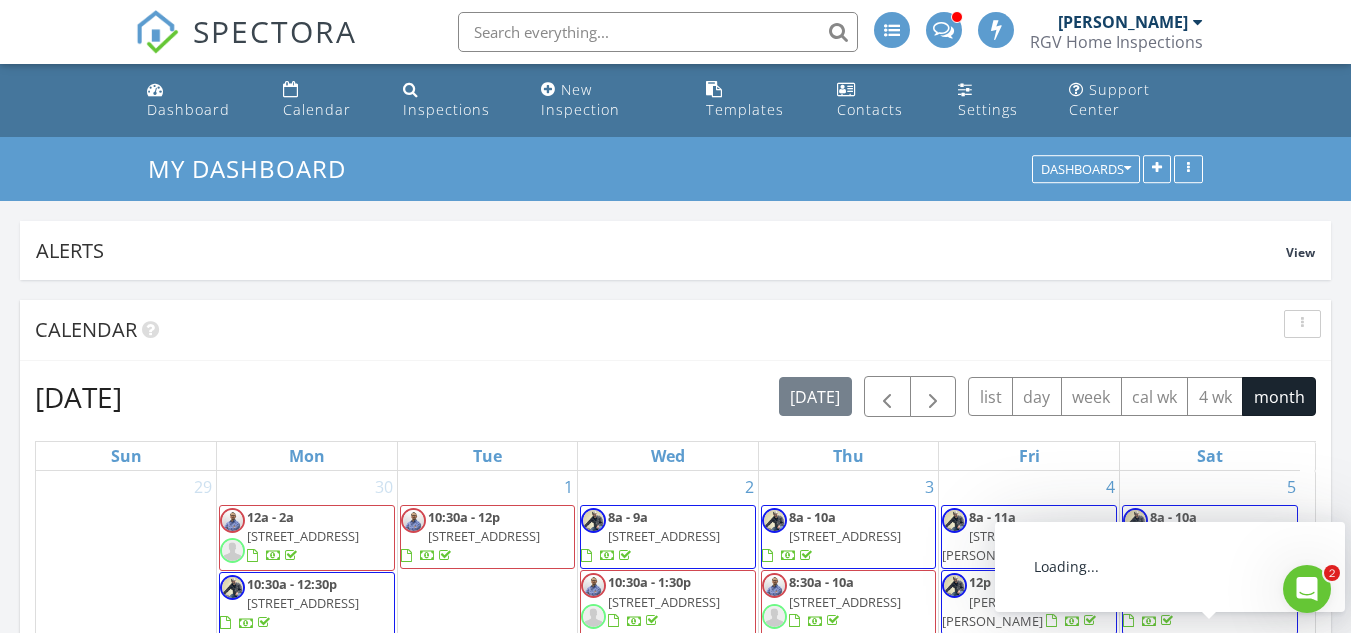 click 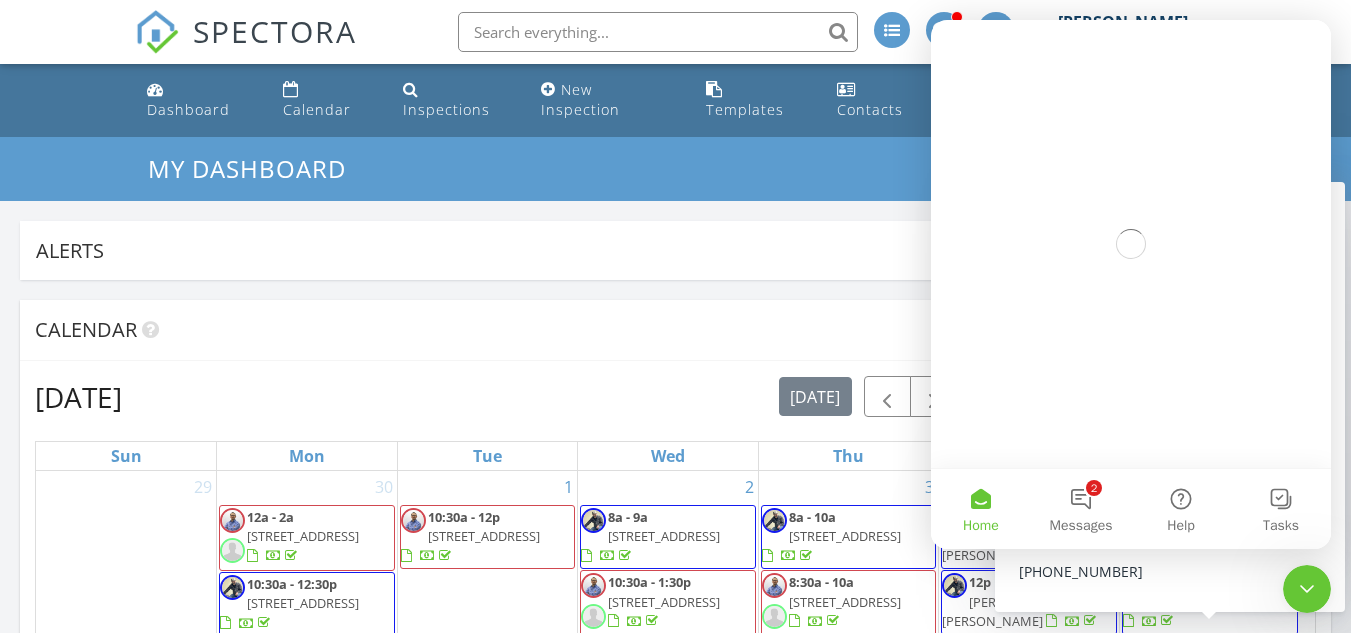 scroll, scrollTop: 0, scrollLeft: 0, axis: both 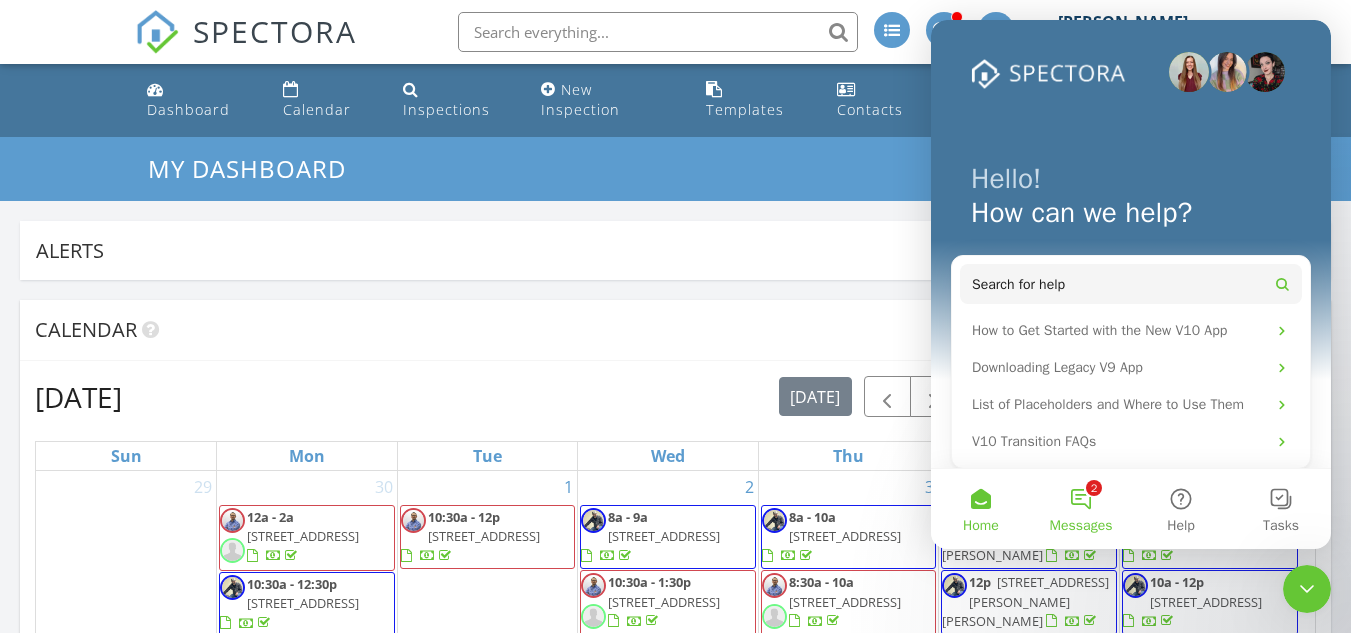 click on "Messages" at bounding box center (1081, 526) 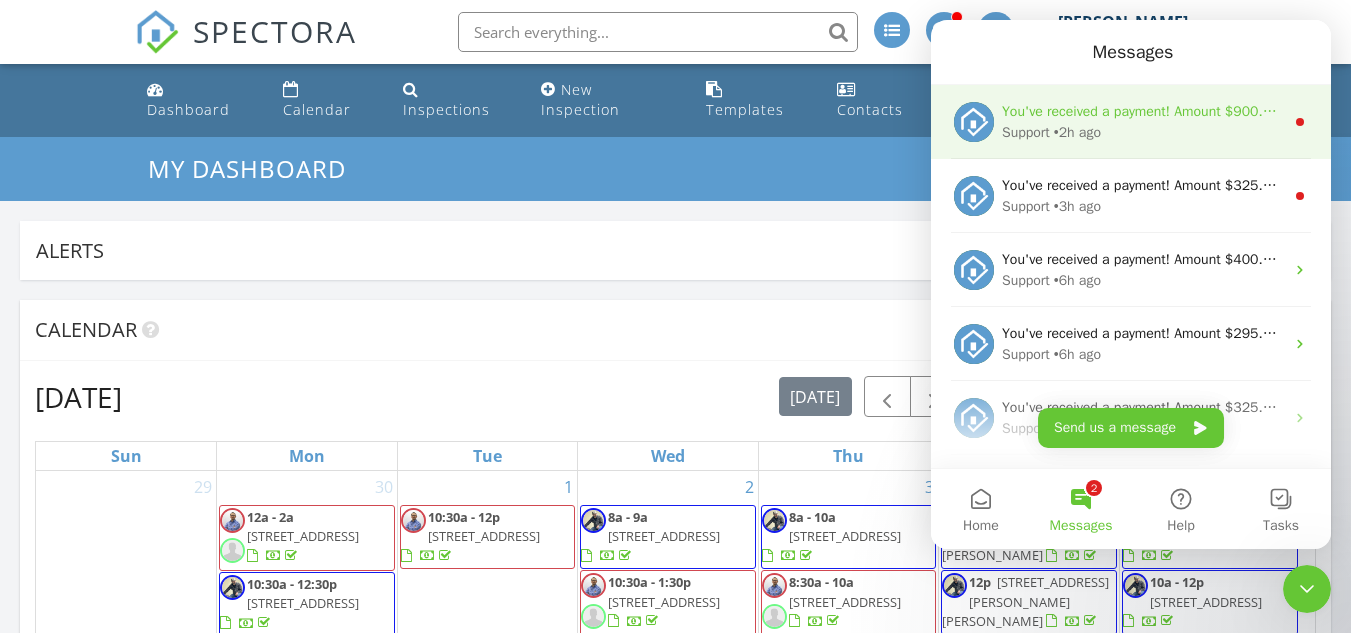 click on "Support •  2h ago" at bounding box center [1143, 132] 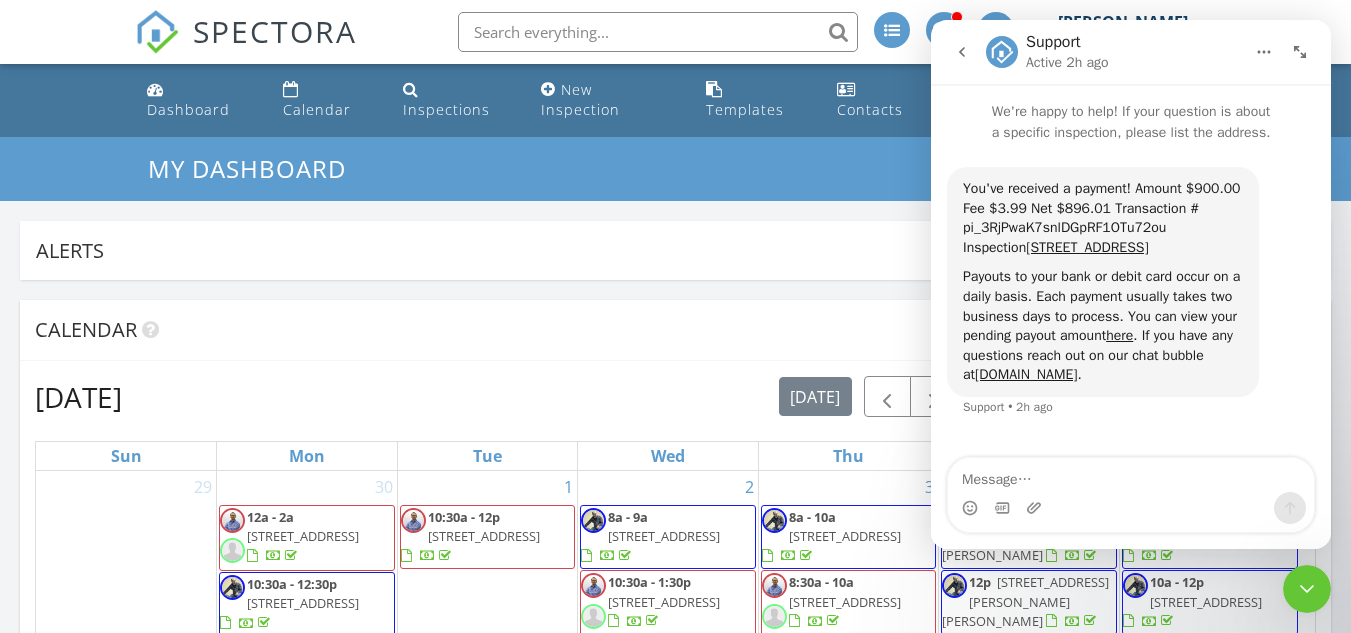 click at bounding box center [962, 52] 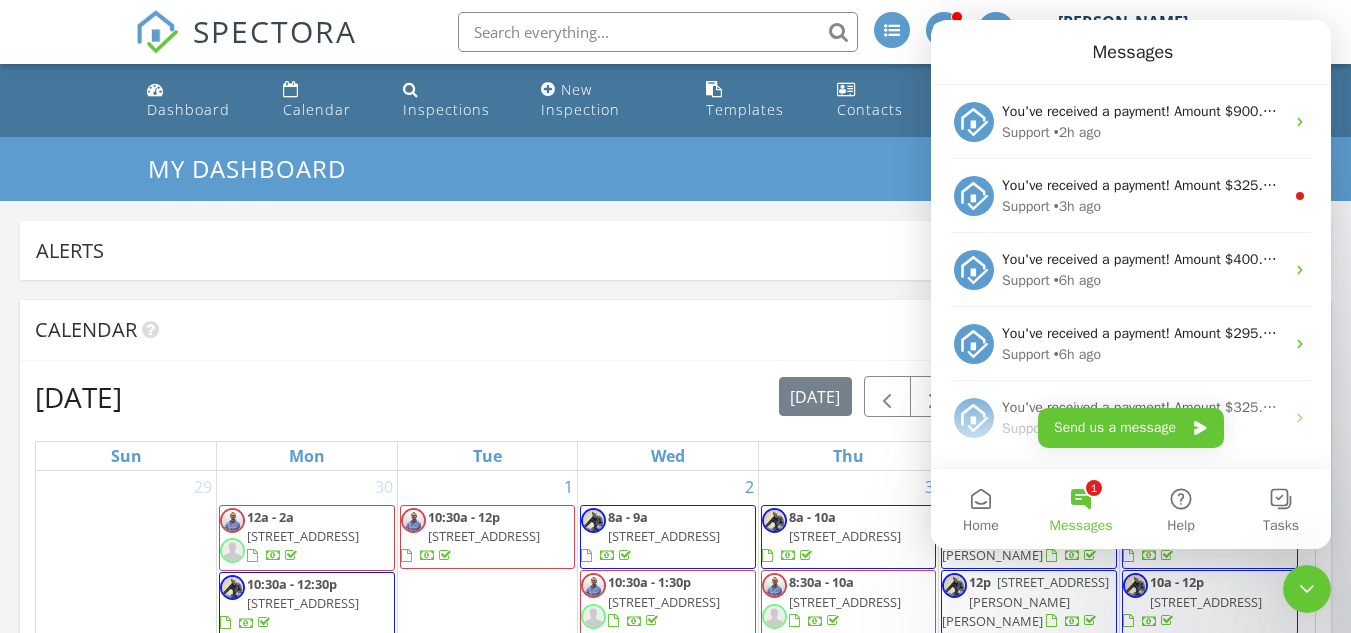 scroll, scrollTop: 119, scrollLeft: 0, axis: vertical 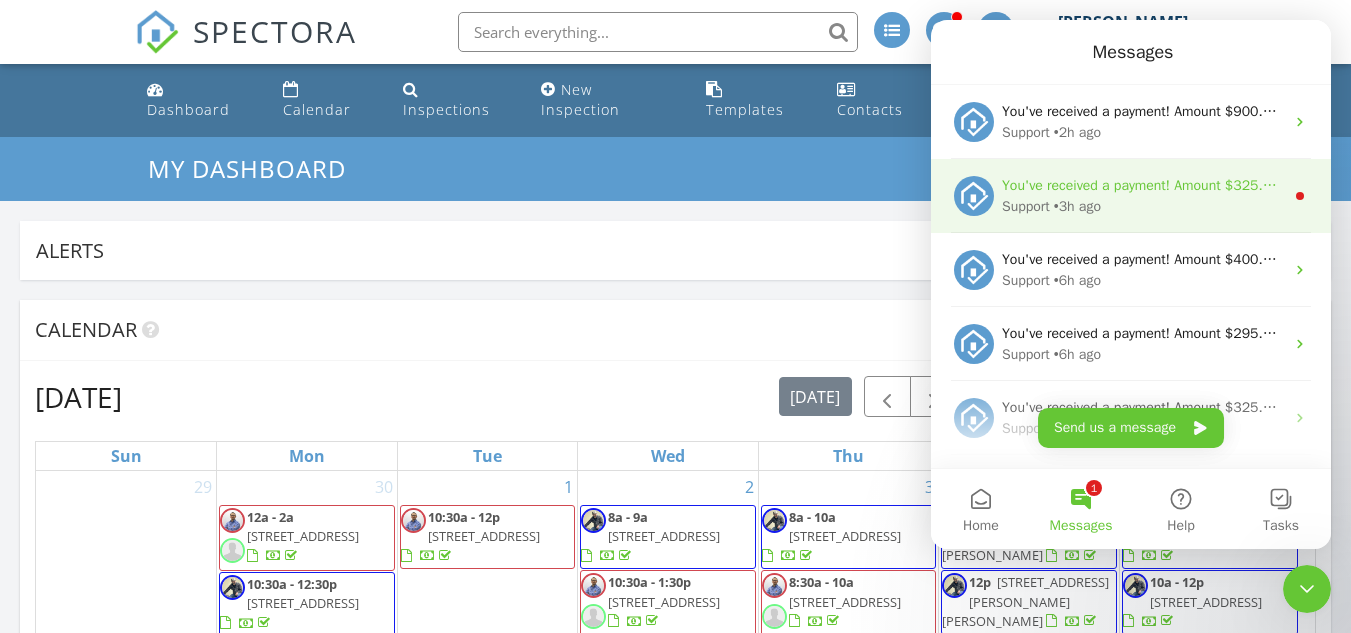 click on "You've received a payment!  Amount  $325.00  Fee  $0.00  Net  $325.00  Transaction #  pi_3RjPX6K7snlDGpRF0QiiC2Ad  Inspection  1615 S Ongar Ln, Edinburg, TX NULL Payouts to your bank or debit card occur on a daily basis. Each payment usually takes two business days to process. You can view your pending payout amount here. If you have any questions reach out on our chat bubble at app.spectora.com." at bounding box center [2217, 185] 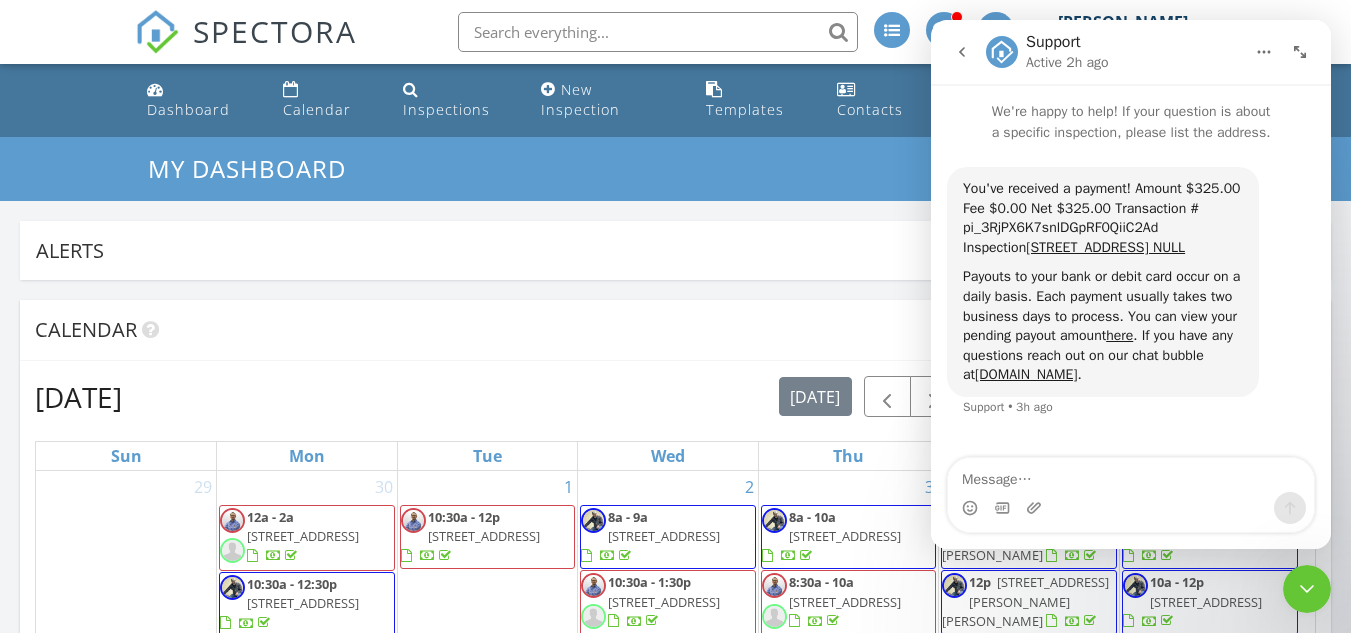 click 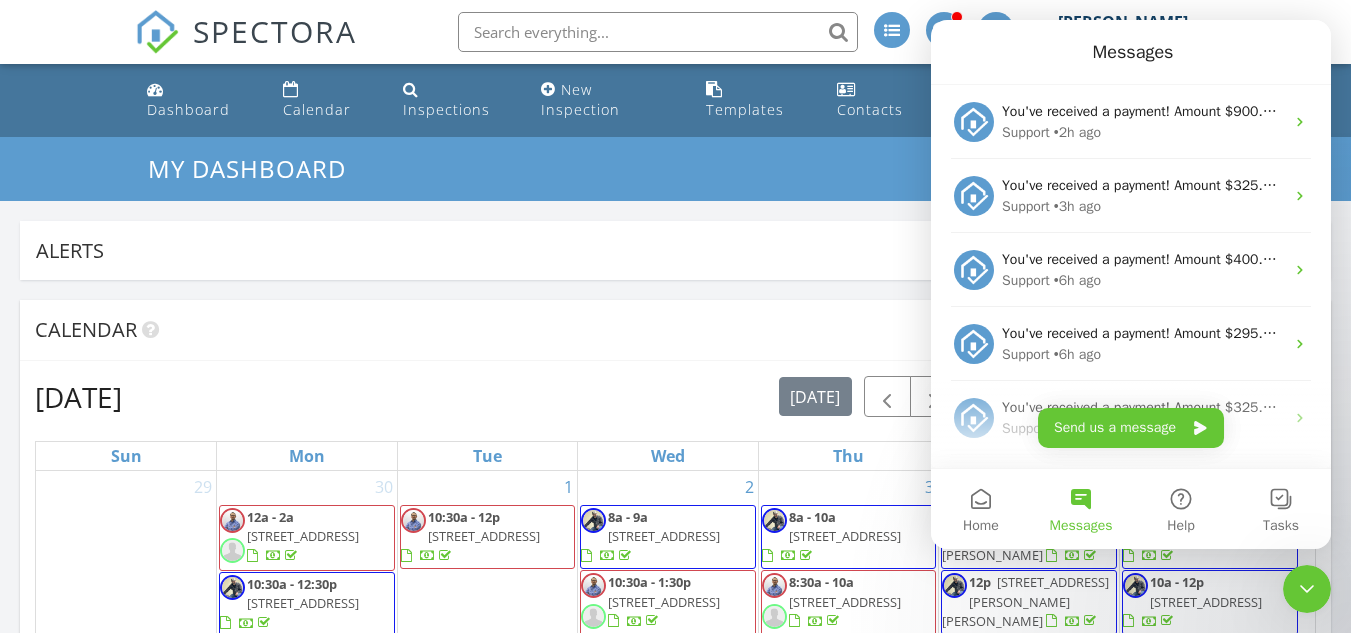 scroll, scrollTop: 0, scrollLeft: 0, axis: both 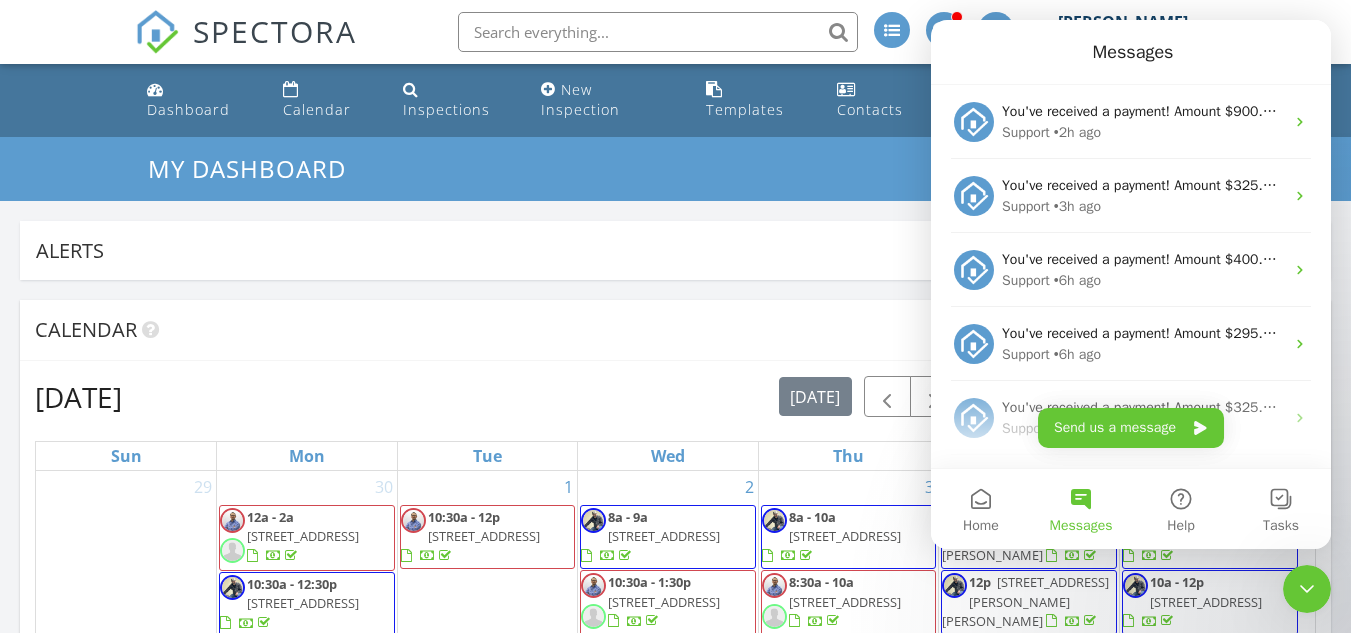 click on "Calendar                 July 2025 today list day week cal wk 4 wk month Sun Mon Tue Wed Thu Fri Sat 29 30
12a - 2a
14300 Chalk Rdg Dr, McAllen 78504
10:30a - 12:30p
1618 Villa Centenario Dr, Mission 78572
12:45p - 2:45p
2803 E Bluebonnet Ln, Mission 78573
1p - 3p
2602 E Graybrich Ave, Hidalgo 78557
1:30p - 4:30p" at bounding box center (675, 1365) 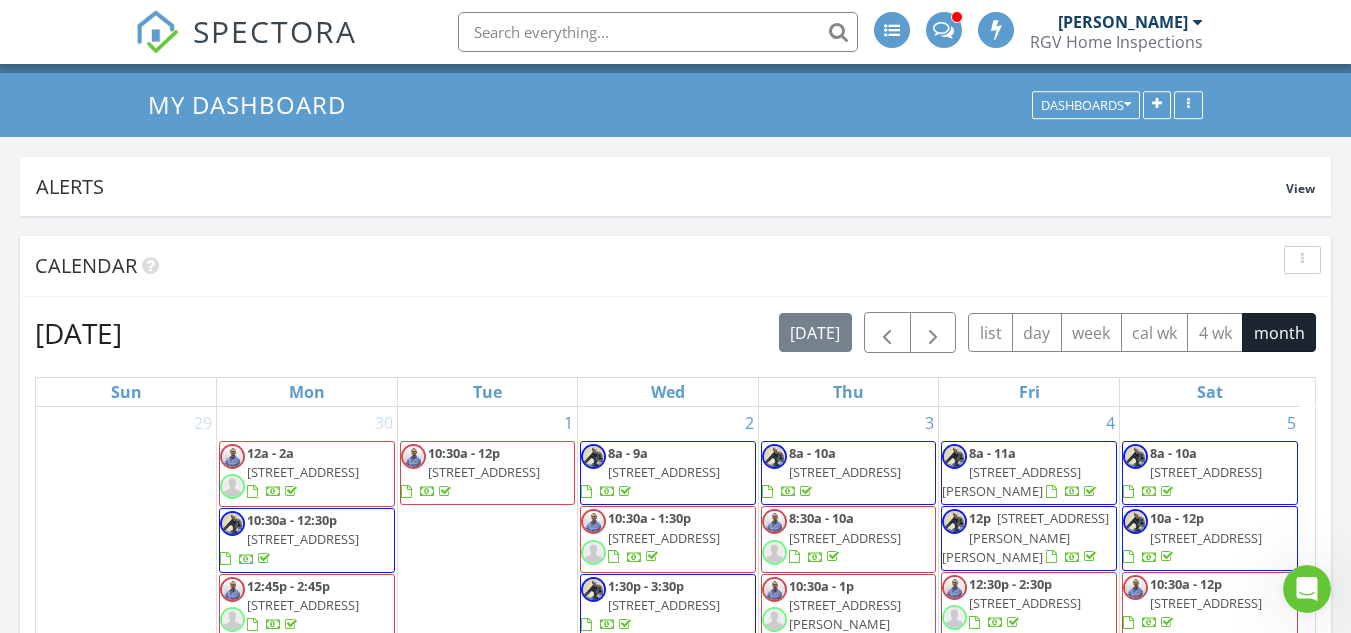 scroll, scrollTop: 300, scrollLeft: 0, axis: vertical 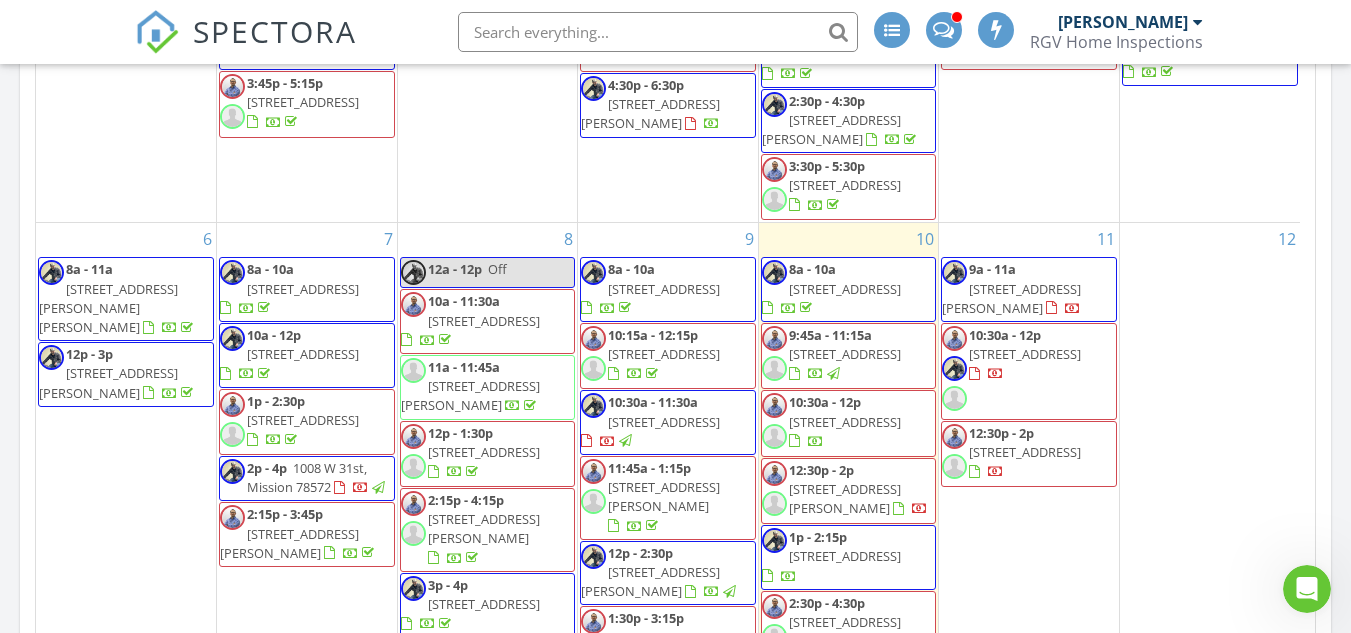 click on "1038 E Mile 4 Rd, Mission 78573" at bounding box center [845, 556] 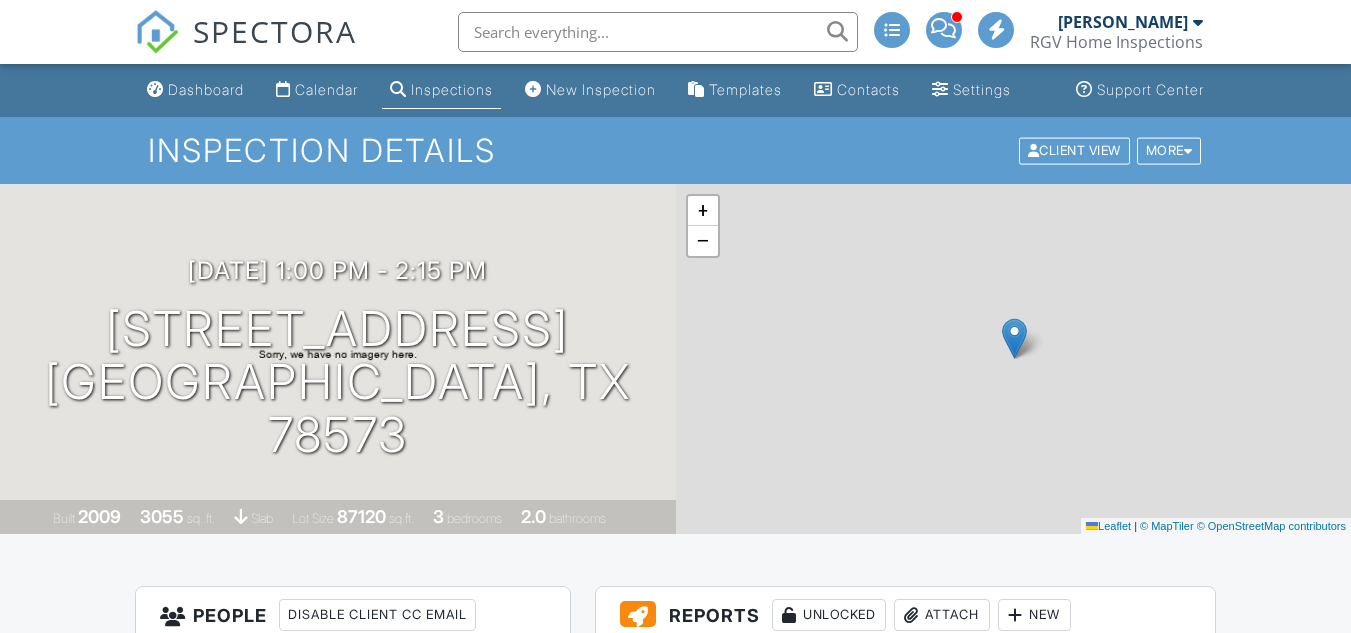 scroll, scrollTop: 0, scrollLeft: 0, axis: both 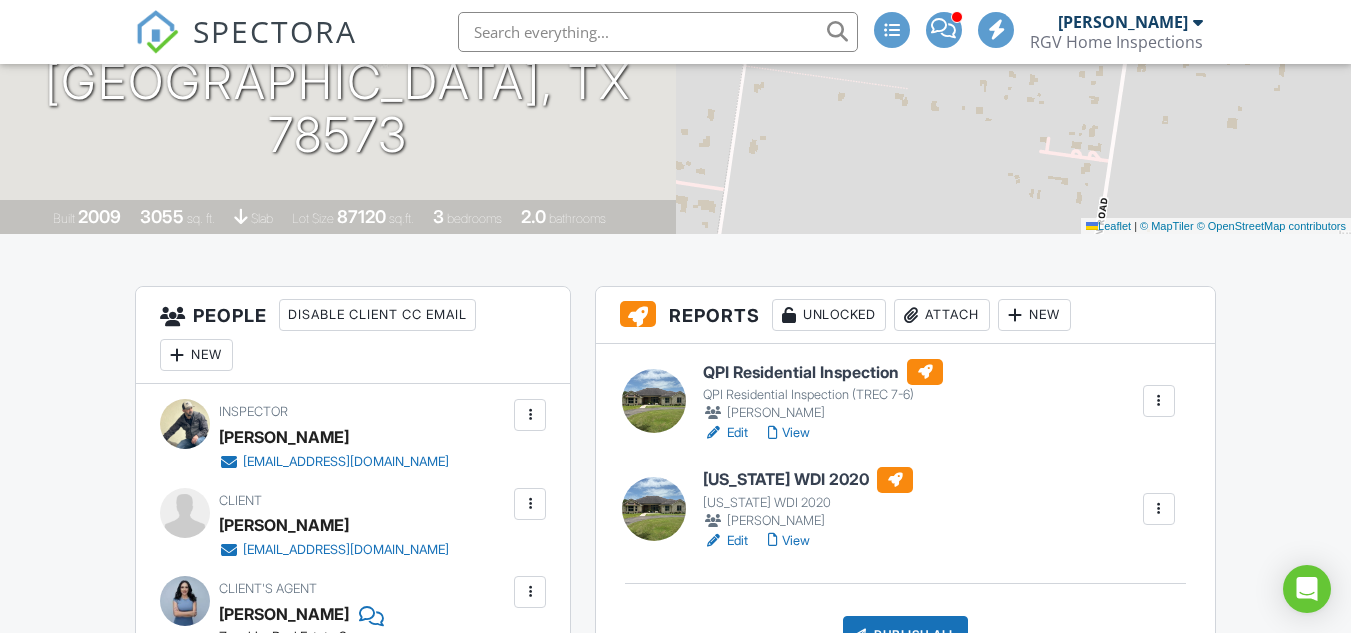 click on "[US_STATE] WDI 2020" at bounding box center (808, 480) 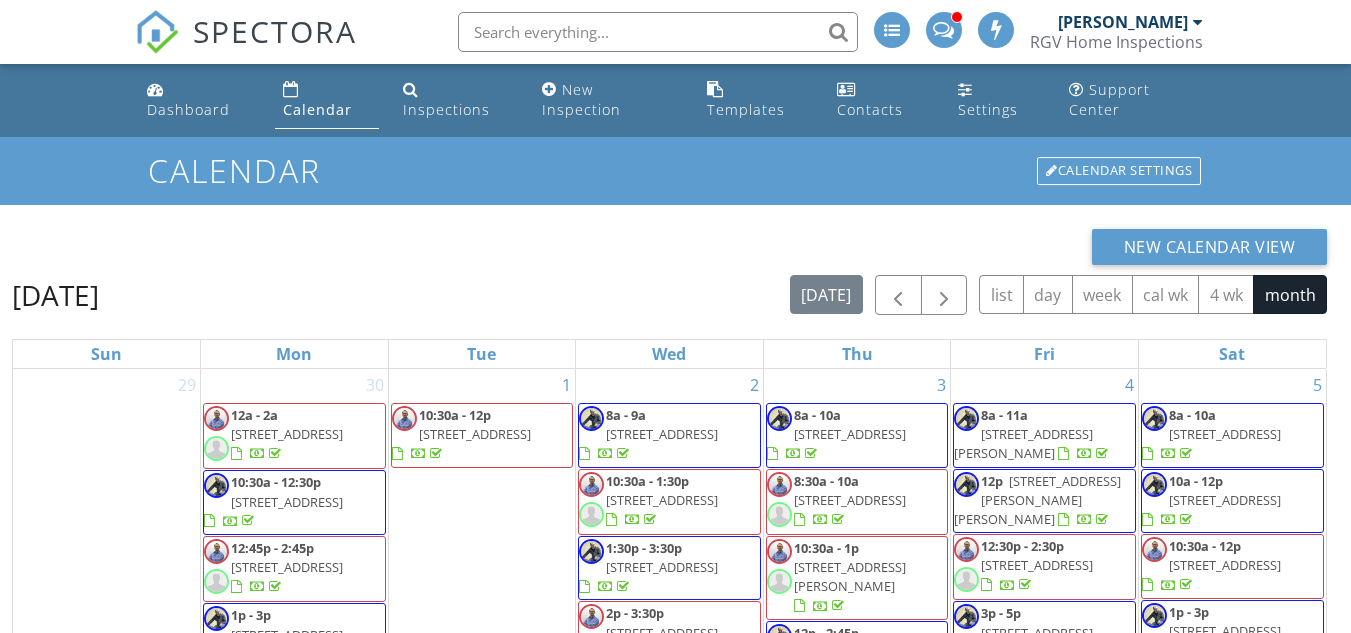 scroll, scrollTop: 0, scrollLeft: 0, axis: both 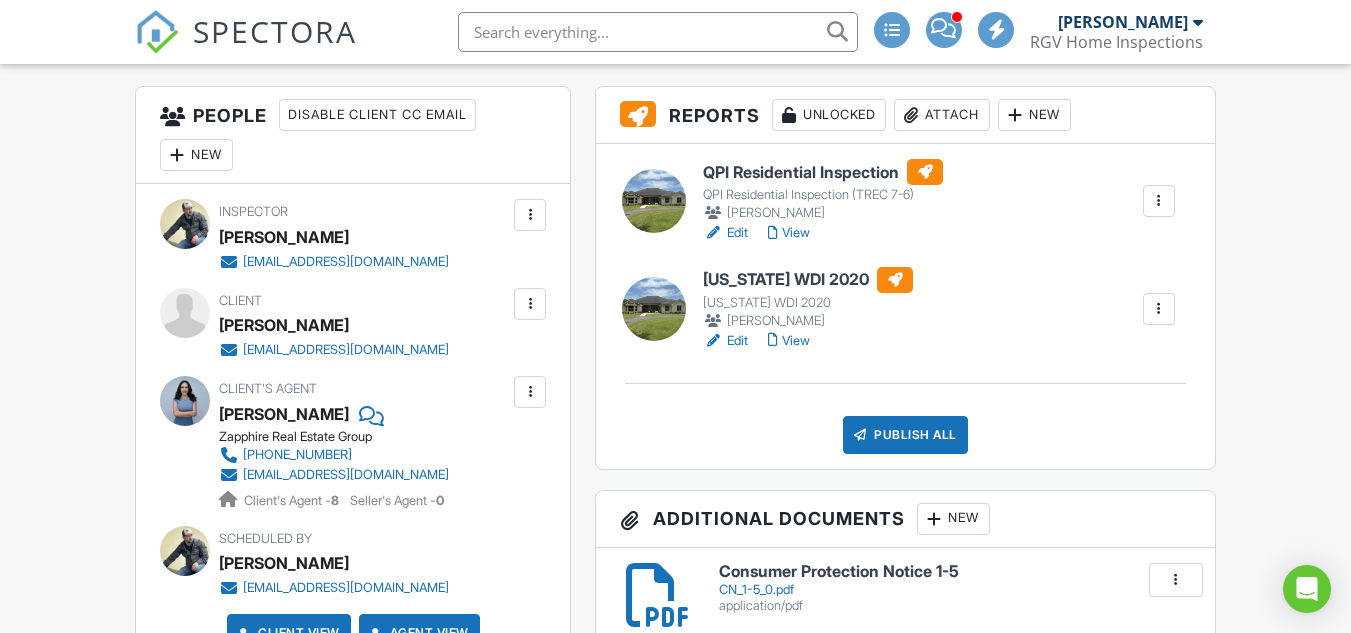 click on "QPI Residential Inspection" at bounding box center [823, 172] 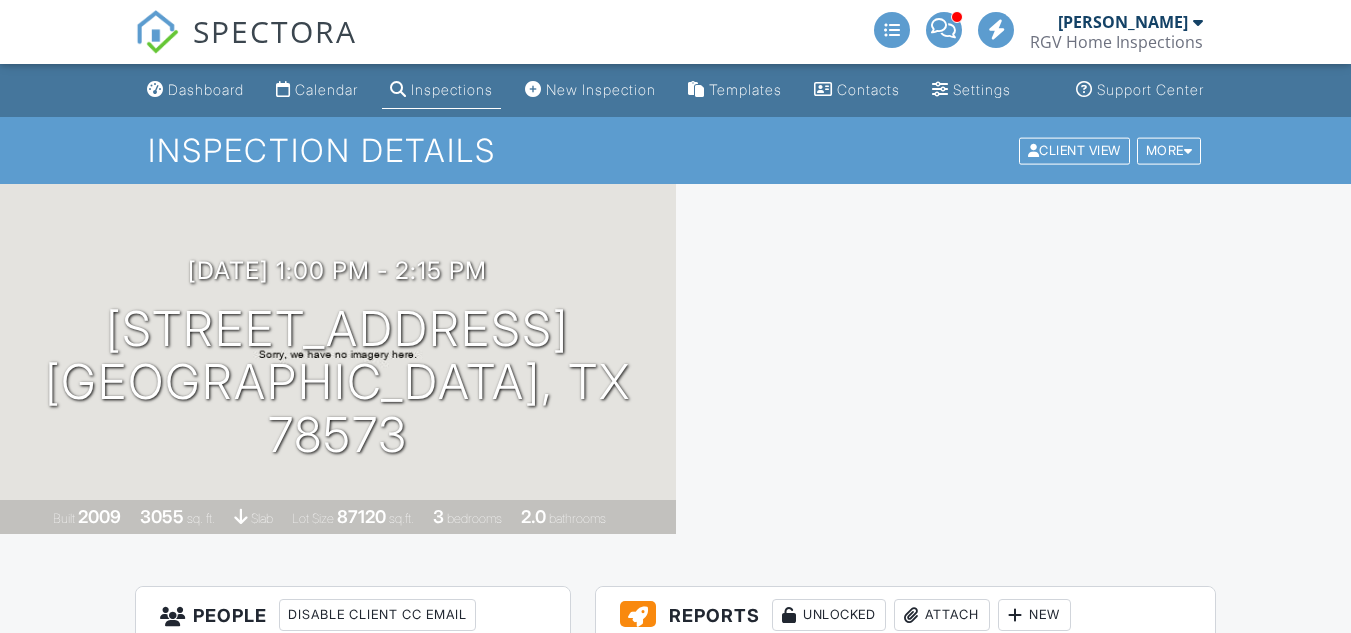scroll, scrollTop: 0, scrollLeft: 0, axis: both 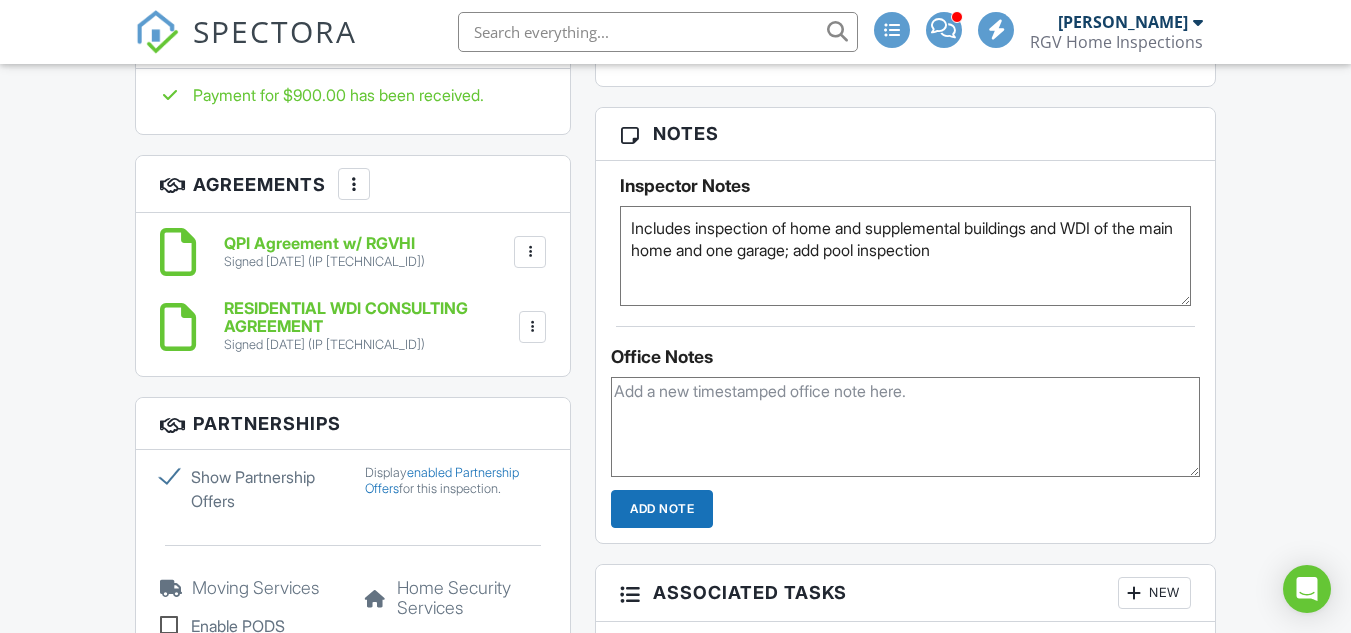 click at bounding box center (533, 327) 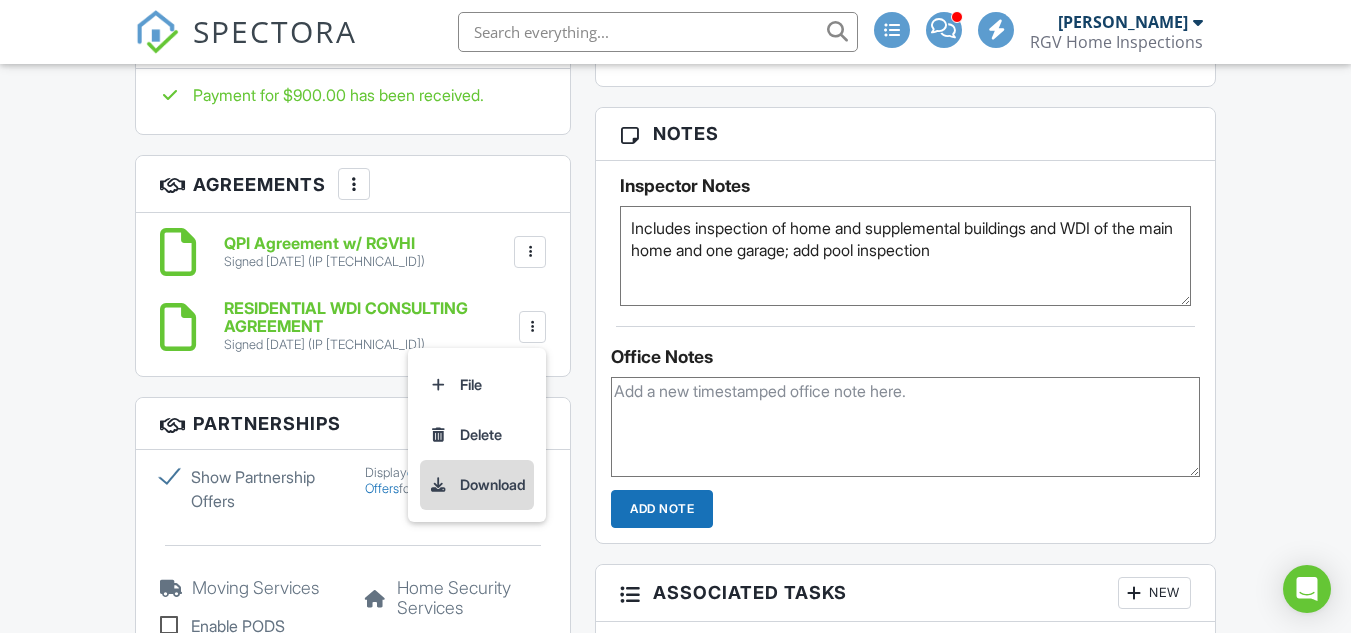 click on "Download" at bounding box center (477, 485) 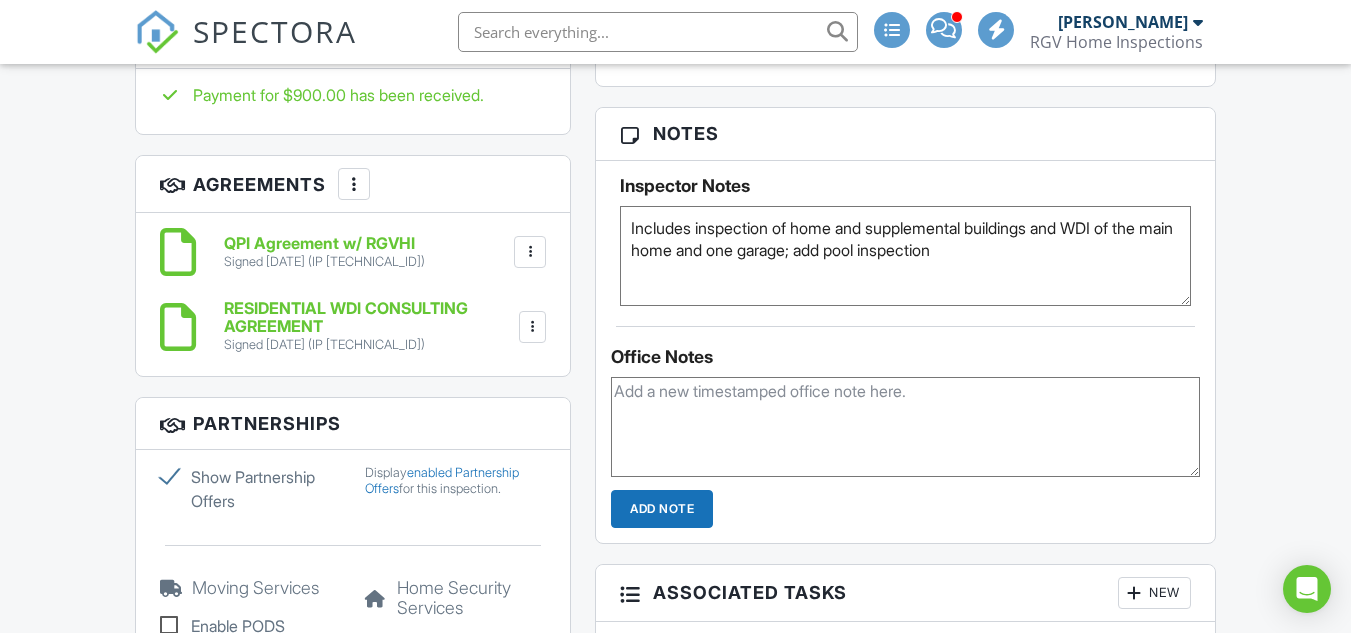 click at bounding box center (530, 252) 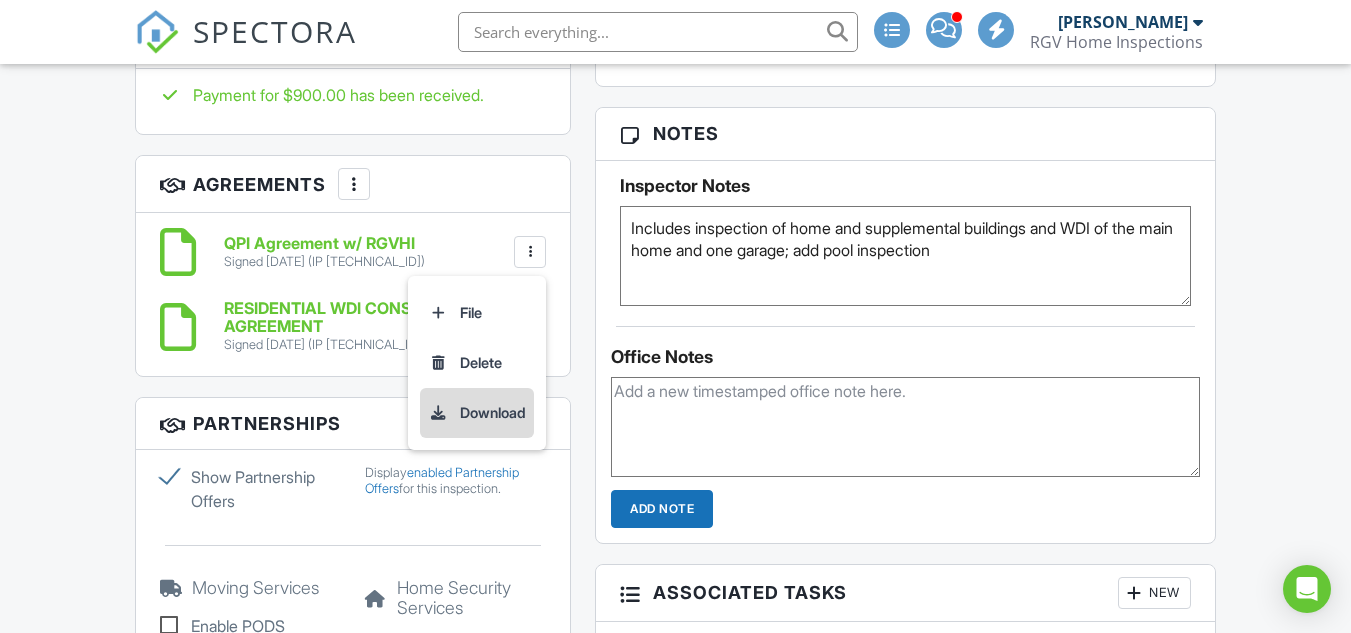 click on "Download" at bounding box center [477, 413] 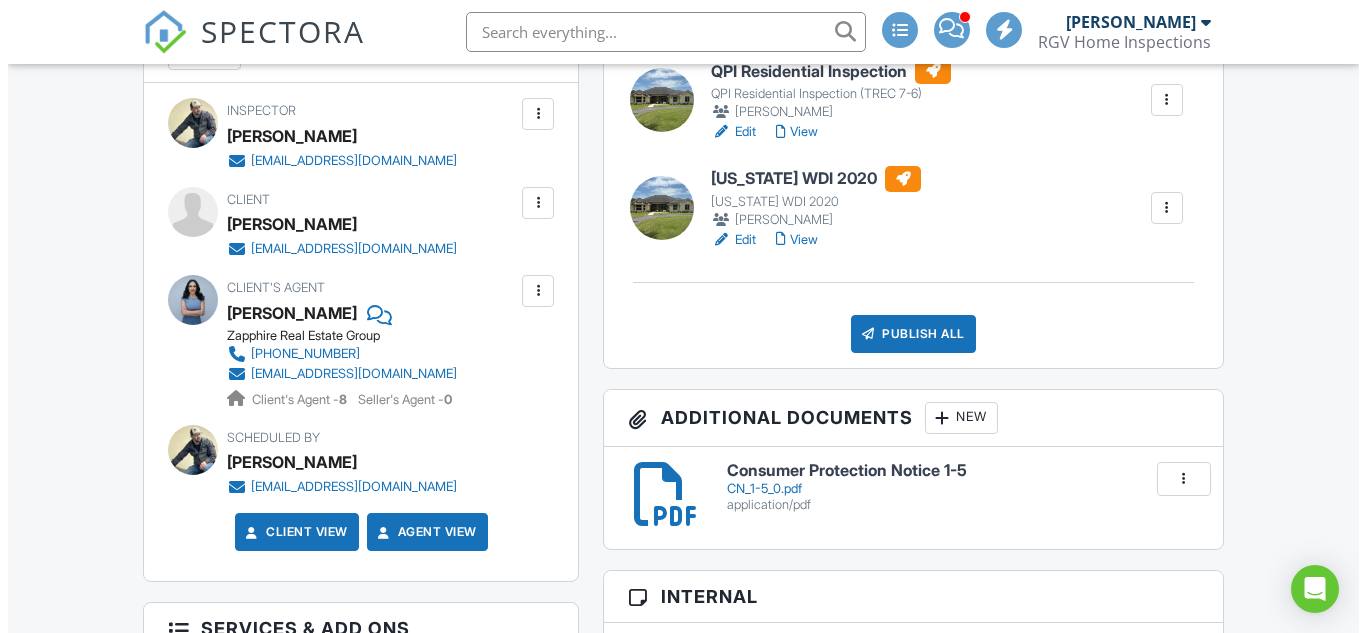 scroll, scrollTop: 600, scrollLeft: 0, axis: vertical 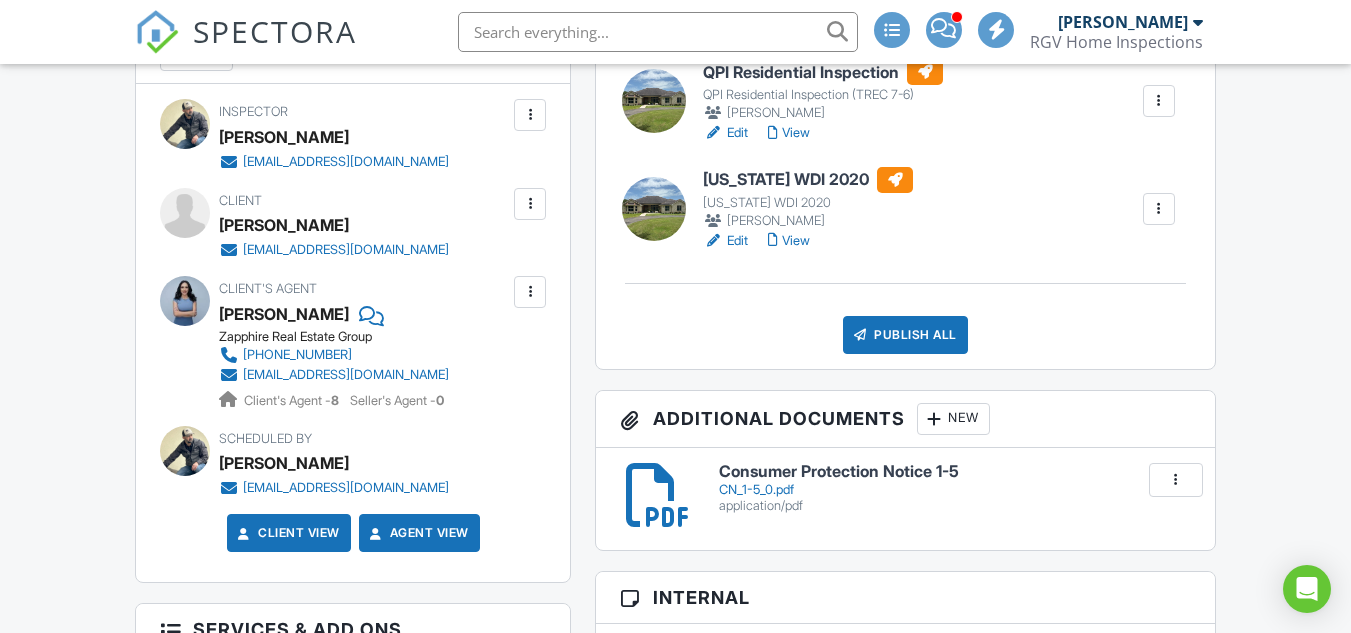 click on "Publish All" at bounding box center (905, 335) 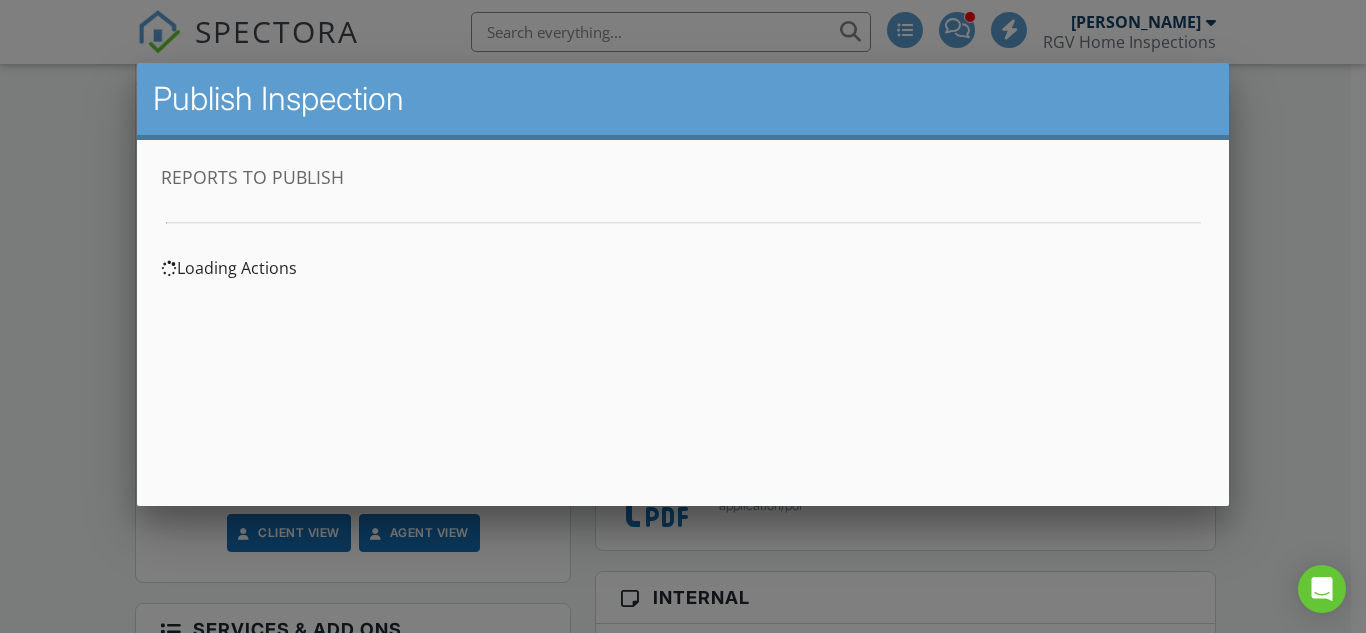 scroll, scrollTop: 0, scrollLeft: 0, axis: both 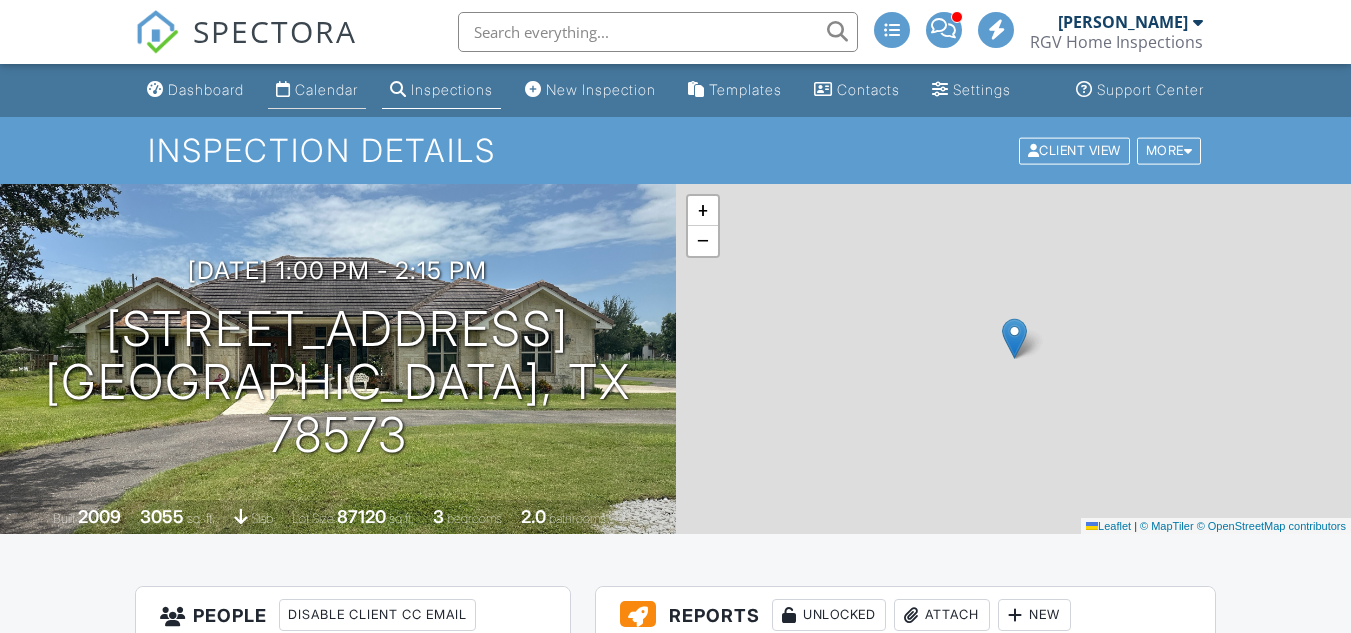 click on "Calendar" at bounding box center (317, 90) 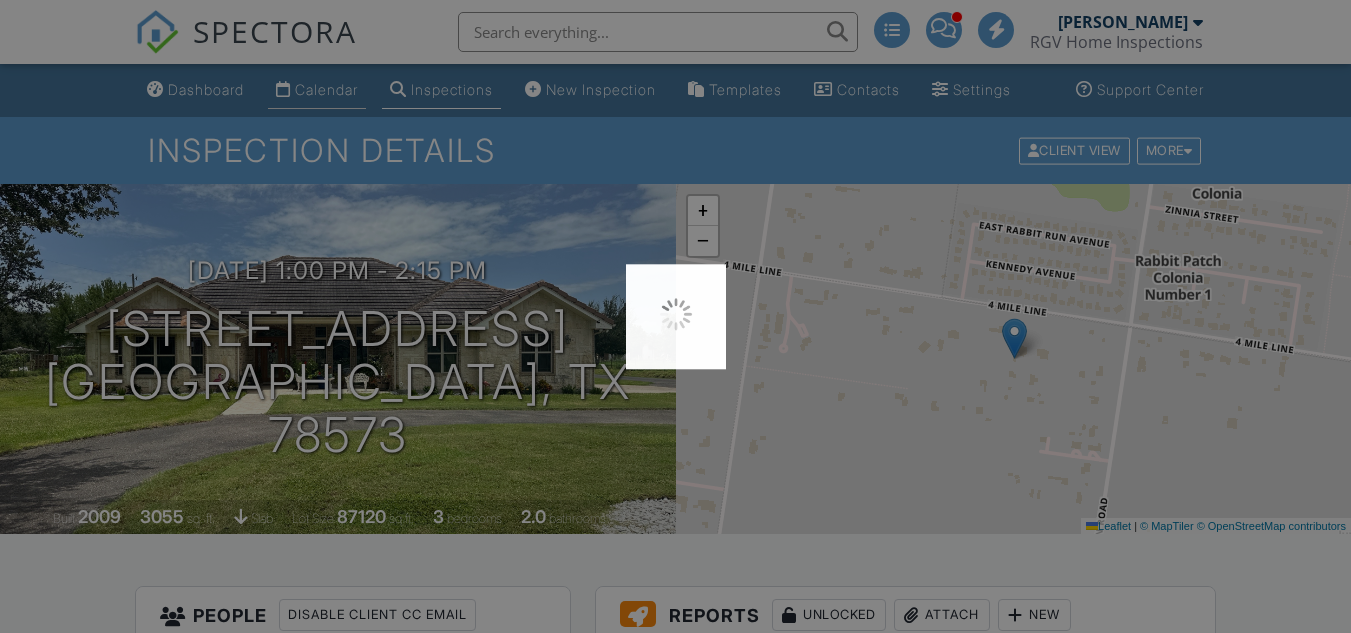 scroll, scrollTop: 0, scrollLeft: 0, axis: both 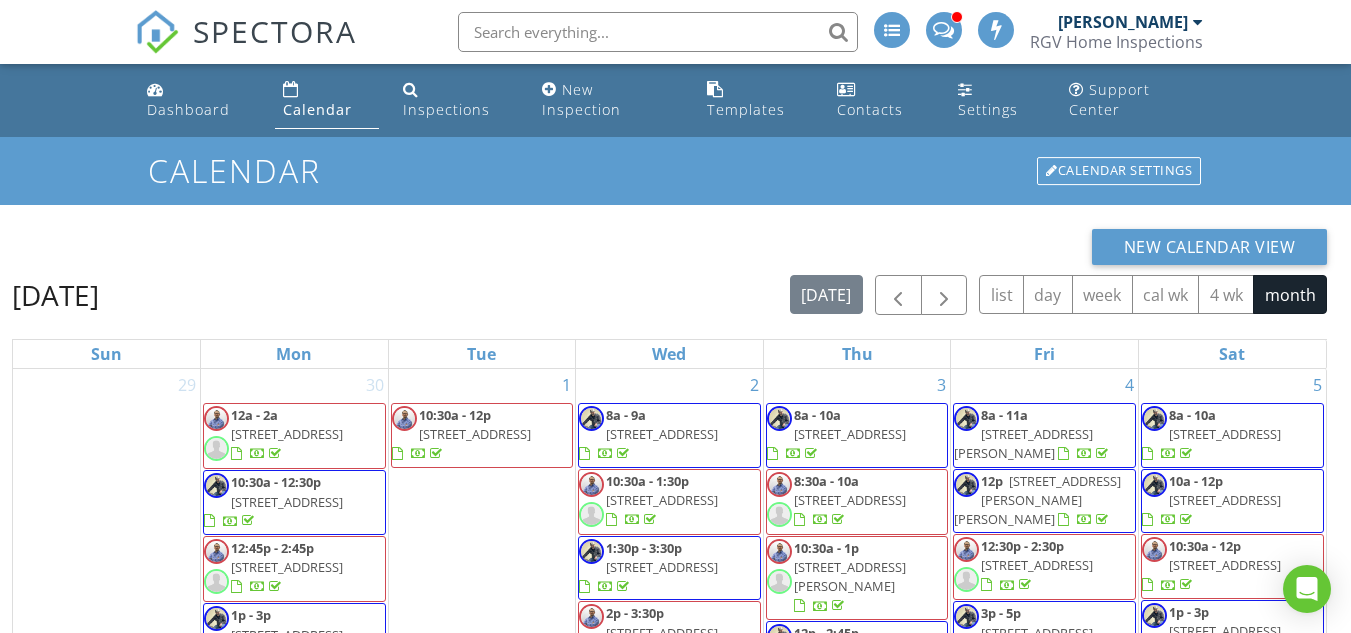 click at bounding box center [658, 32] 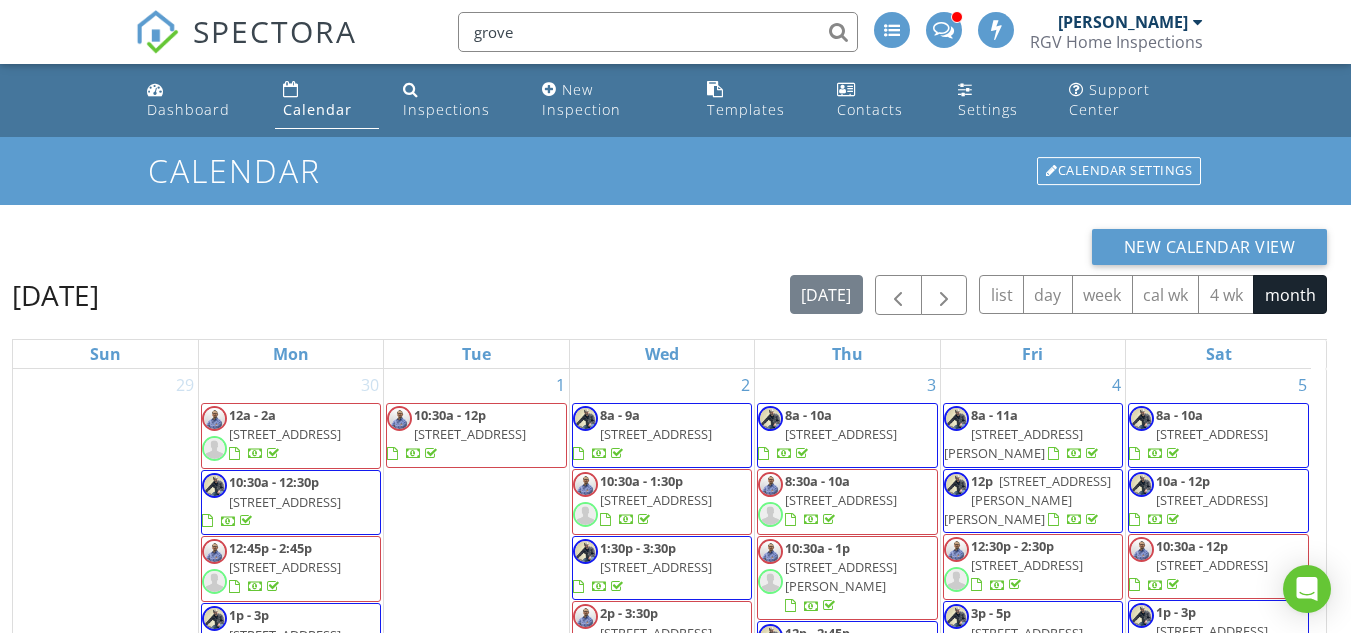 type on "grove" 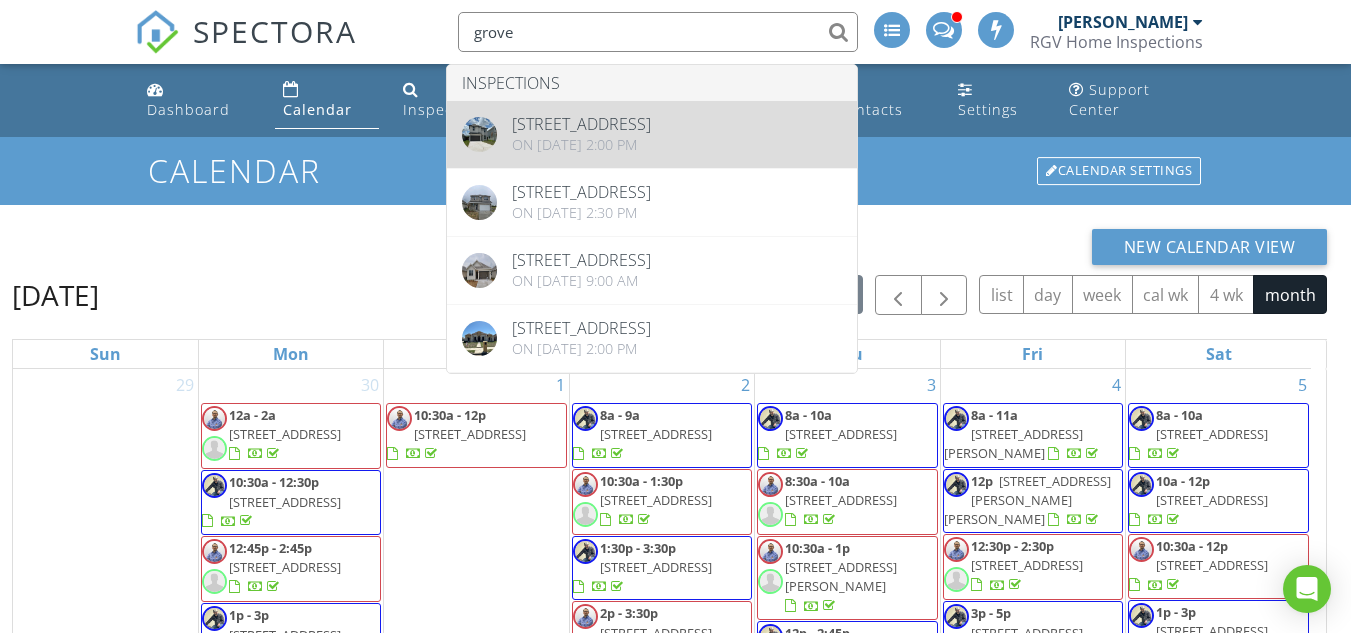 type 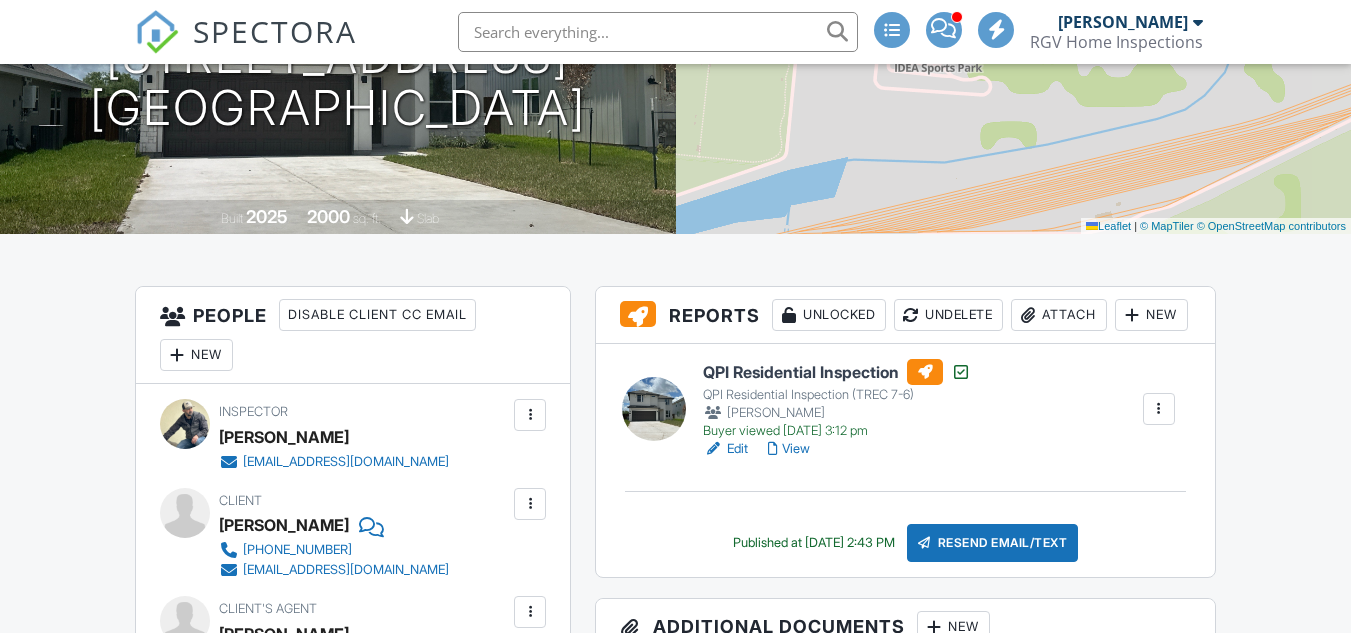 scroll, scrollTop: 500, scrollLeft: 0, axis: vertical 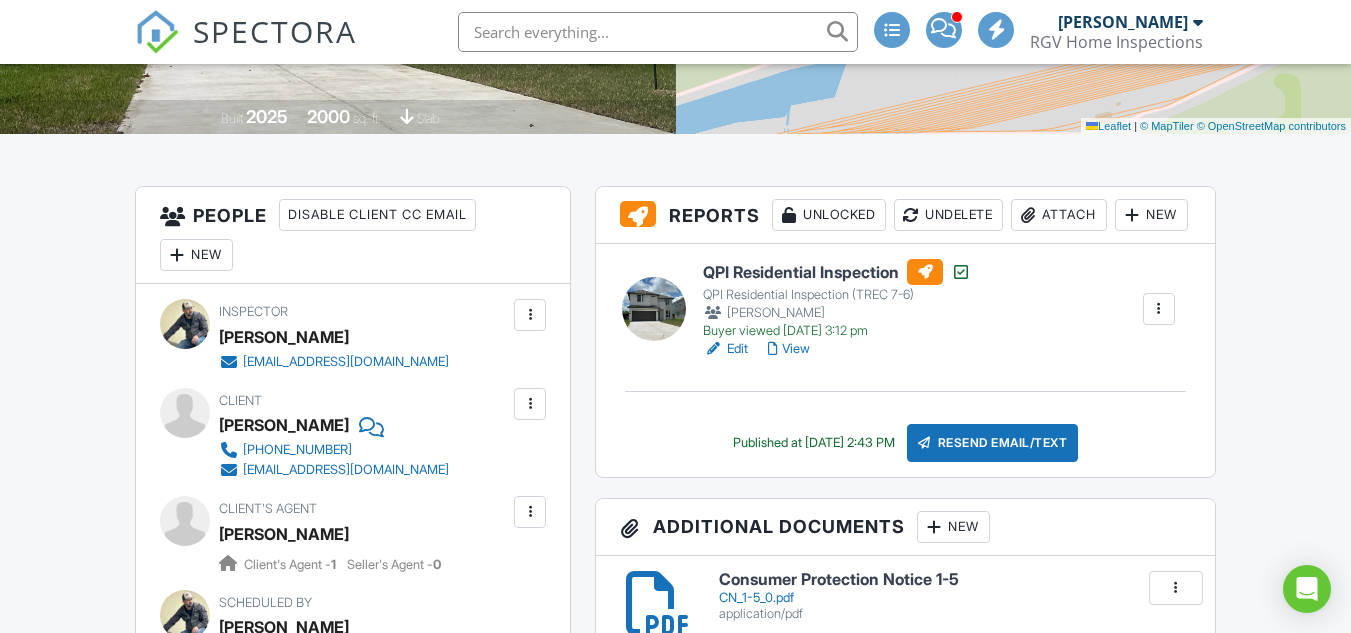 click on "QPI Residential Inspection" at bounding box center (837, 272) 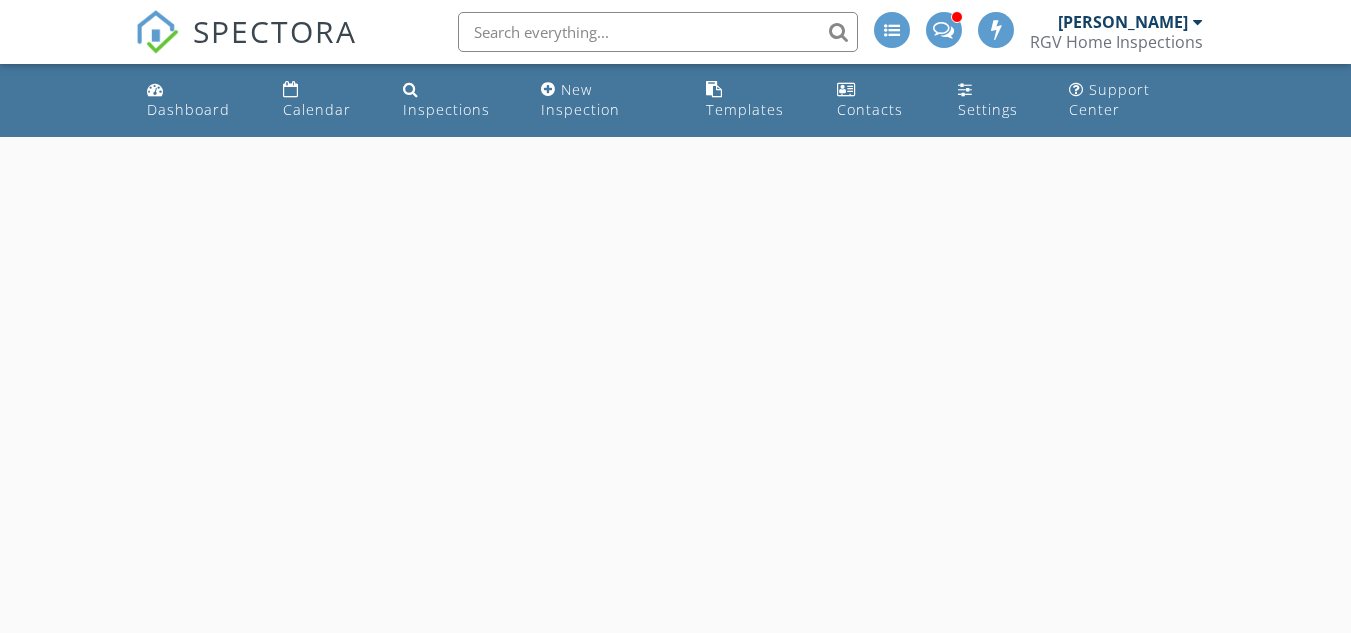 scroll, scrollTop: 0, scrollLeft: 0, axis: both 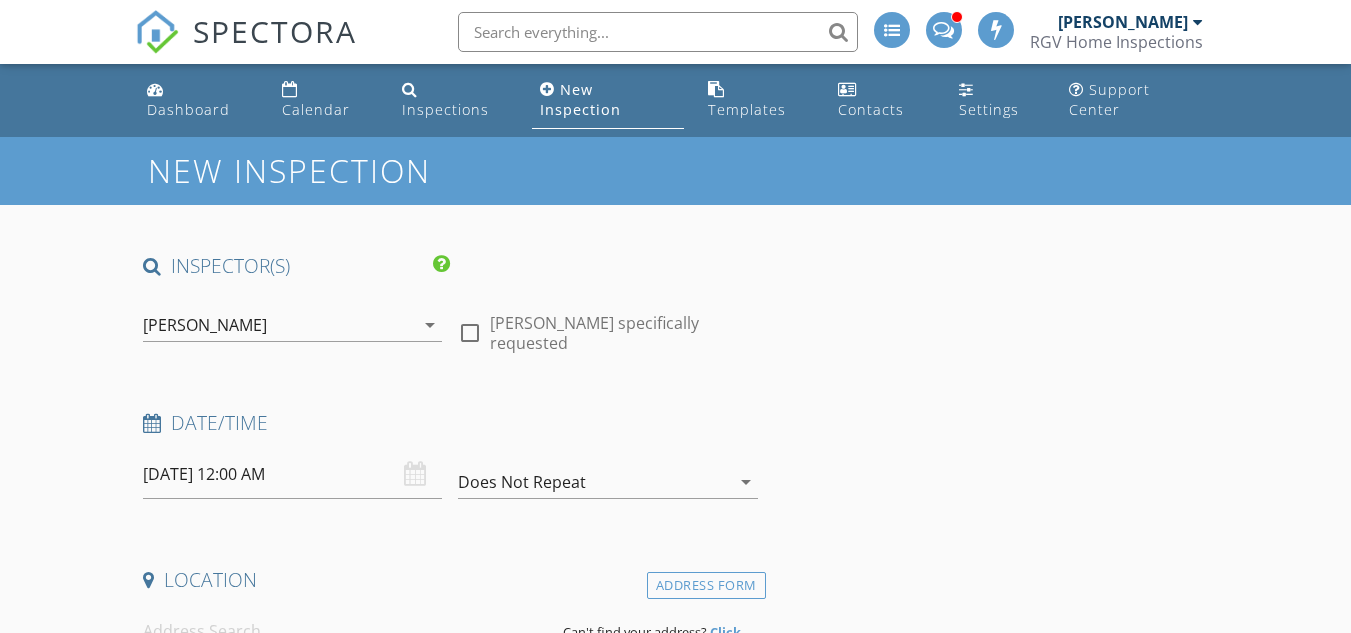 type on "Teresa G." 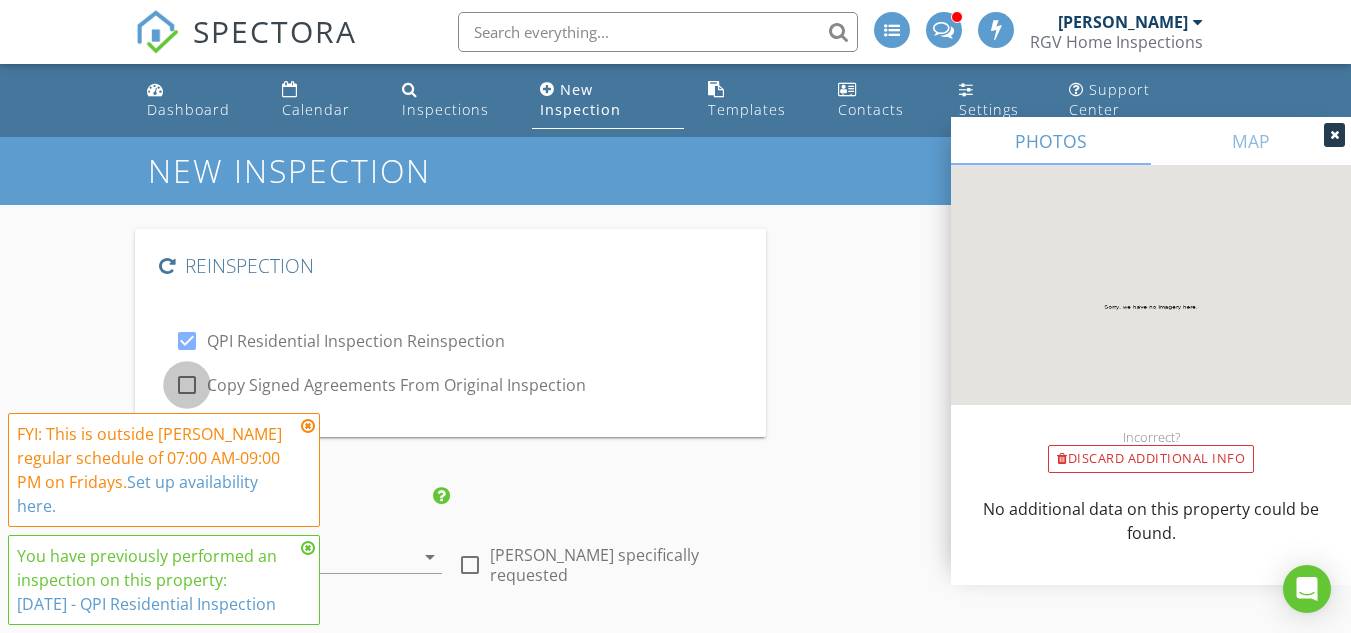 click at bounding box center [187, 385] 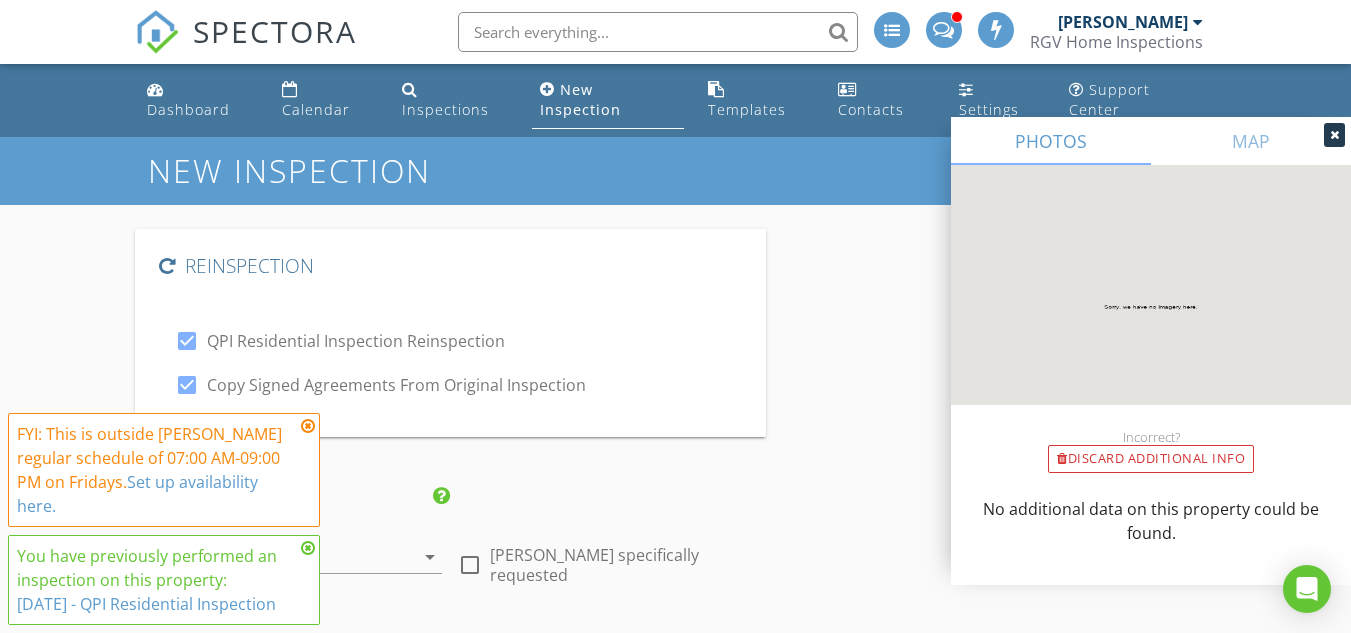 click at bounding box center [308, 426] 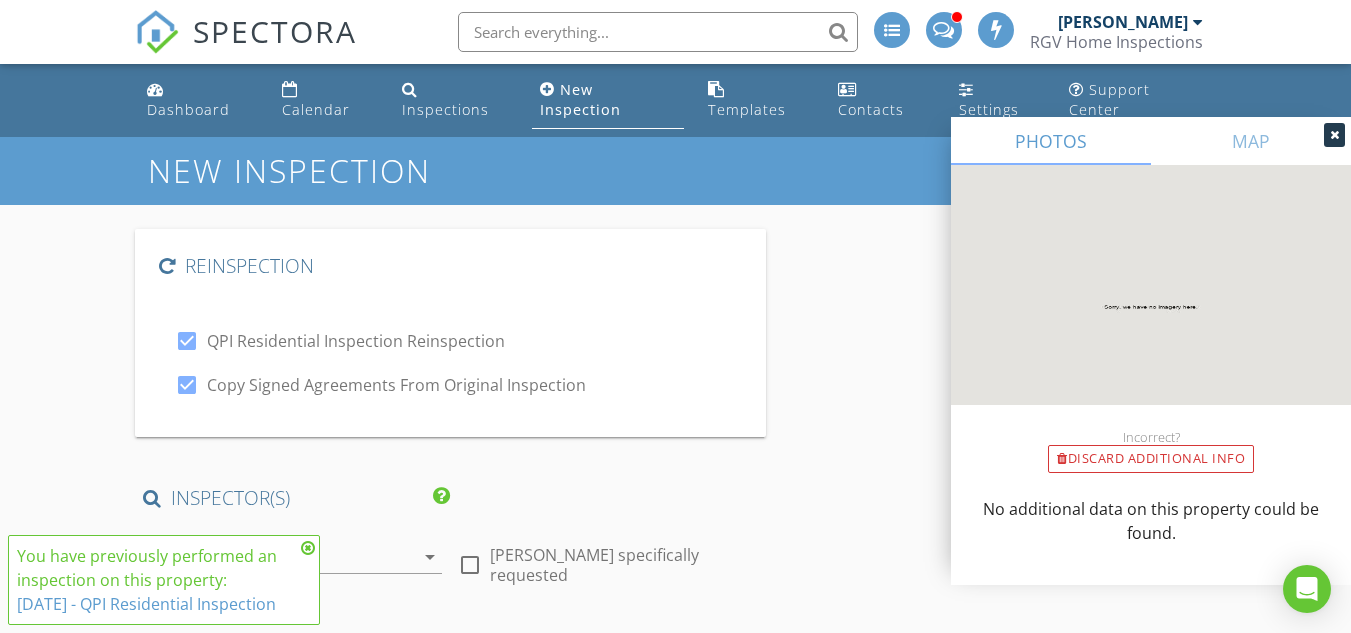 click on "You have previously performed an inspection on this property: 6/27/2025 - QPI Residential Inspection" at bounding box center (164, 580) 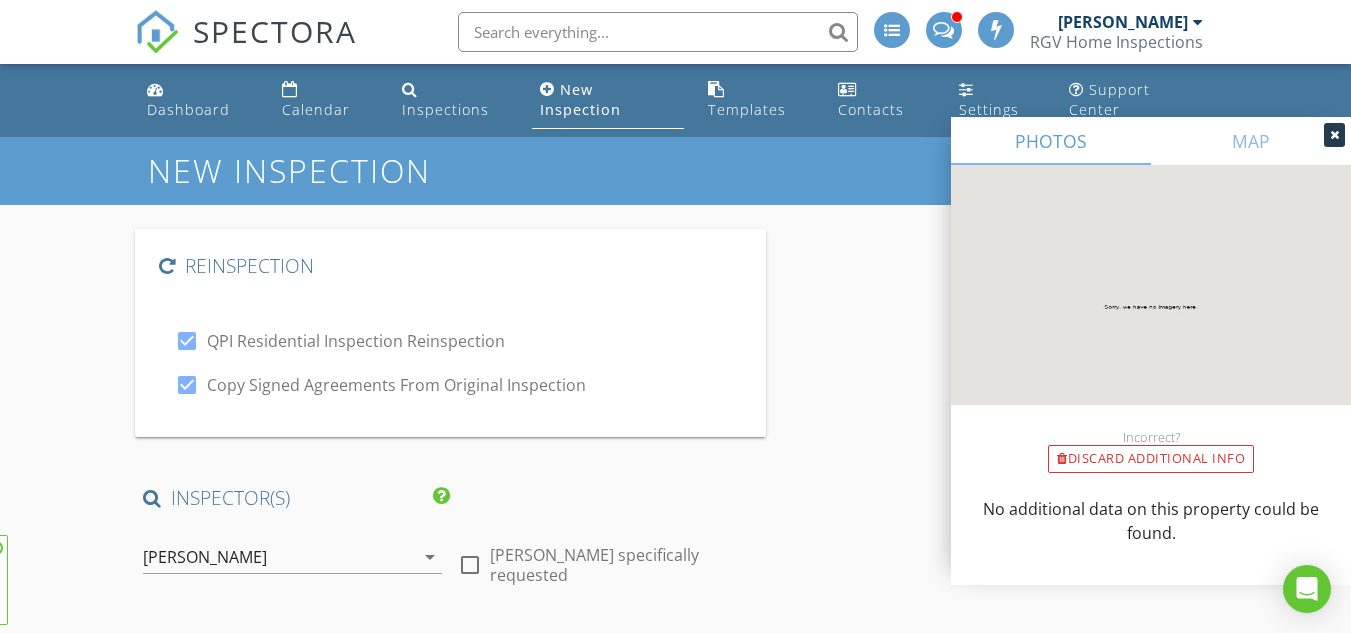 click on "New Inspection
Reinspection
check_box QPI Residential Inspection Reinspection   check_box Copy Signed Agreements From Original Inspection
INSPECTOR(S)
check_box   Donnie Quintanilla   PRIMARY   check_box_outline_blank   Fernando Valbuena     check_box_outline_blank   Nick De Santos     Donnie Quintanilla arrow_drop_down   check_box_outline_blank Donnie Quintanilla specifically requested
Date/Time
07/11/2025 12:00 AM   Does Not Repeat arrow_drop_down
Location
Address Search       Address 2240 Grove Ln   Unit   City Brownsville   State TX   Zip 78526   Hidalgo Cameron     Square Feet 2000   Year Built 2025   Foundation Slab arrow_drop_down     Donnie Quintanilla     47.8 miles     (an hour)
client
check_box Enable Client CC email for this inspection   Client Search     check_box_outline_blank Client is a Company/Organization" at bounding box center (675, 2390) 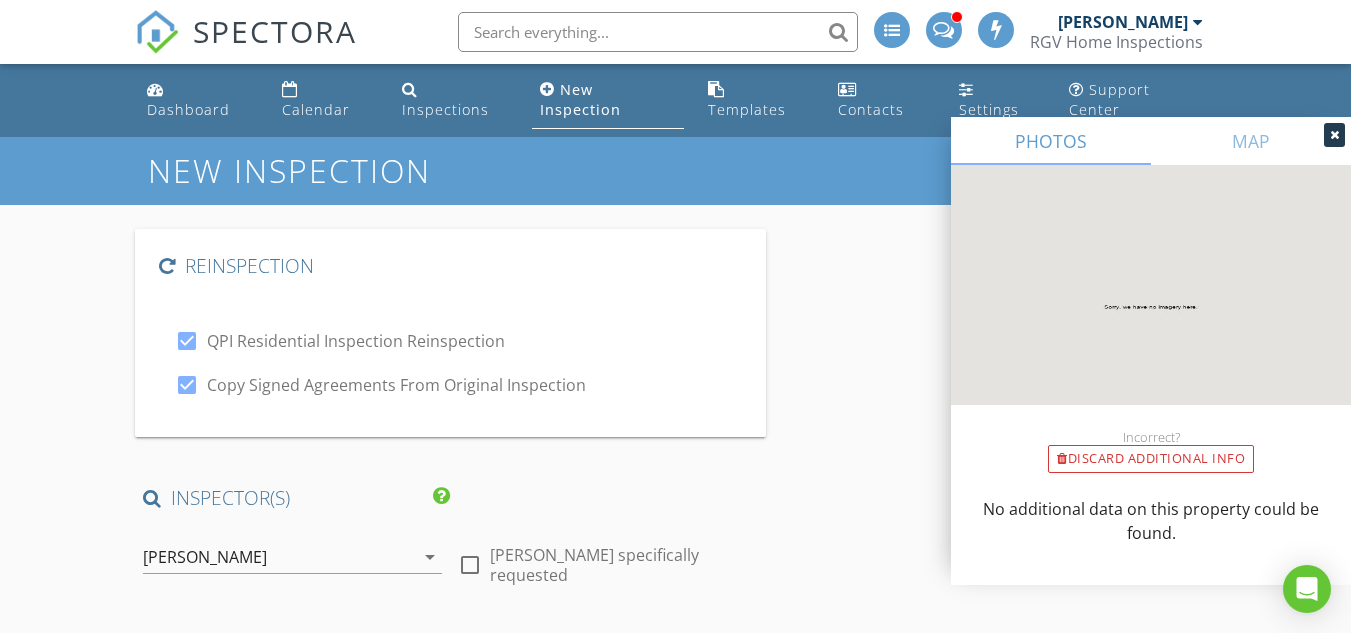 click on "Reinspection
check_box QPI Residential Inspection Reinspection   check_box Copy Signed Agreements From Original Inspection
INSPECTOR(S)
check_box   Donnie Quintanilla   PRIMARY   check_box_outline_blank   Fernando Valbuena     check_box_outline_blank   Nick De Santos     Donnie Quintanilla arrow_drop_down   check_box_outline_blank Donnie Quintanilla specifically requested
Date/Time
07/11/2025 12:00 AM   Does Not Repeat arrow_drop_down
Location
Address Search       Address 2240 Grove Ln   Unit   City Brownsville   State TX   Zip 78526   Hidalgo Cameron     Square Feet 2000   Year Built 2025   Foundation Slab arrow_drop_down     Donnie Quintanilla     47.8 miles     (an hour)
client
check_box Enable Client CC email for this inspection   Client Search     check_box_outline_blank Client is a Company/Organization     First Name Teresa G." at bounding box center (675, 2412) 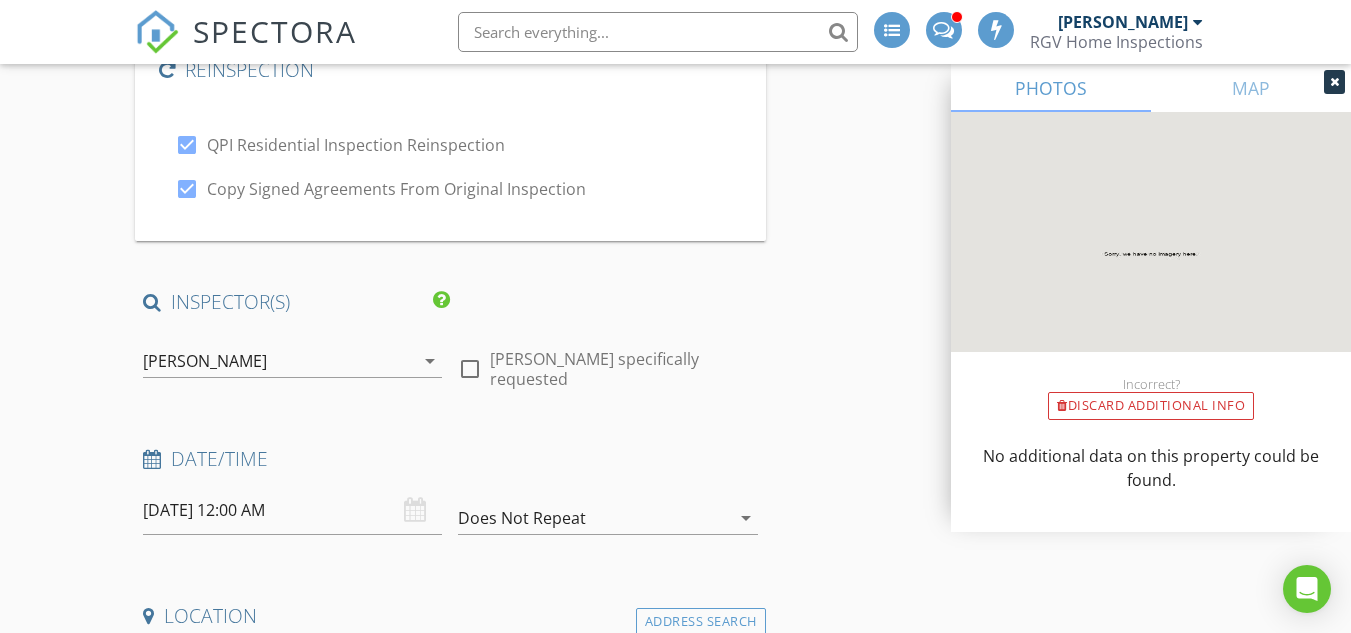 scroll, scrollTop: 300, scrollLeft: 0, axis: vertical 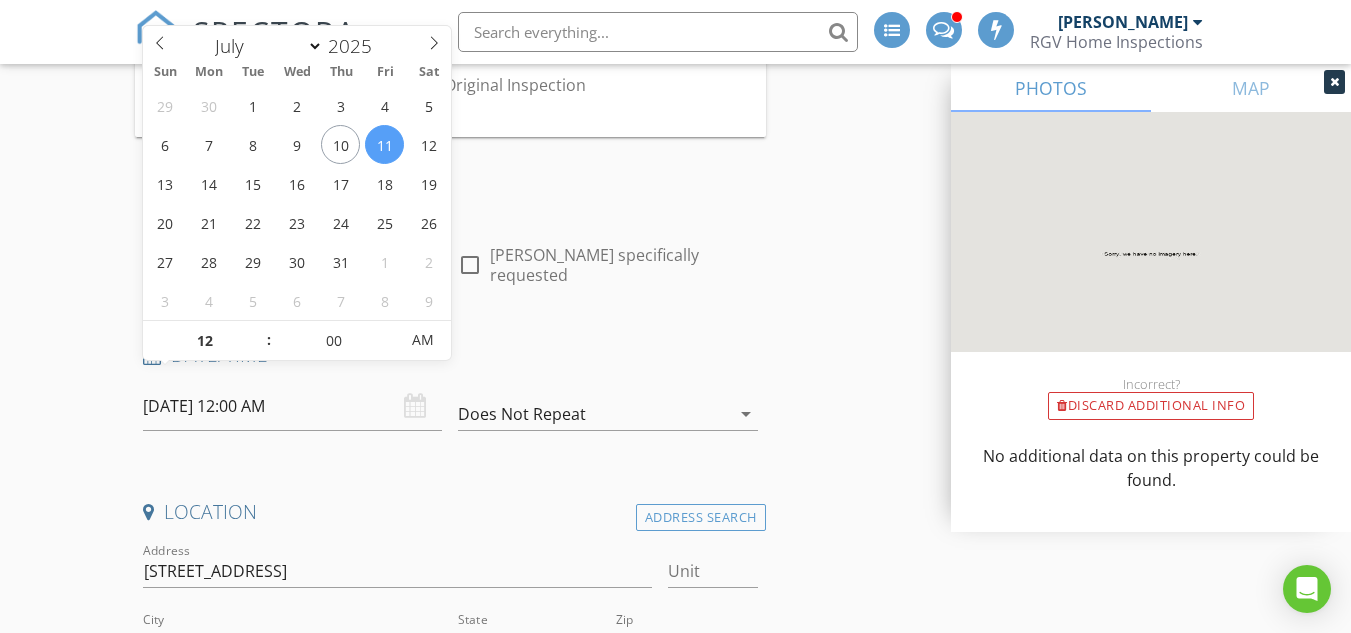 click on "07/11/2025 12:00 AM" at bounding box center (292, 406) 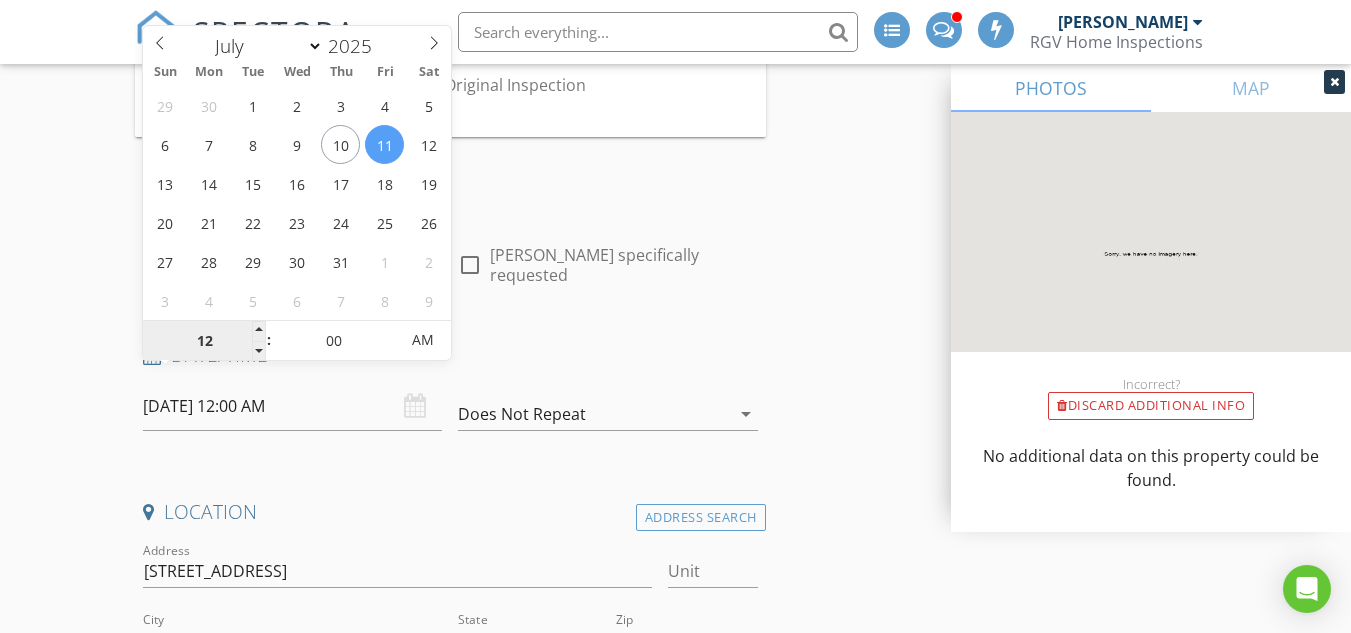 click on "12" at bounding box center (204, 341) 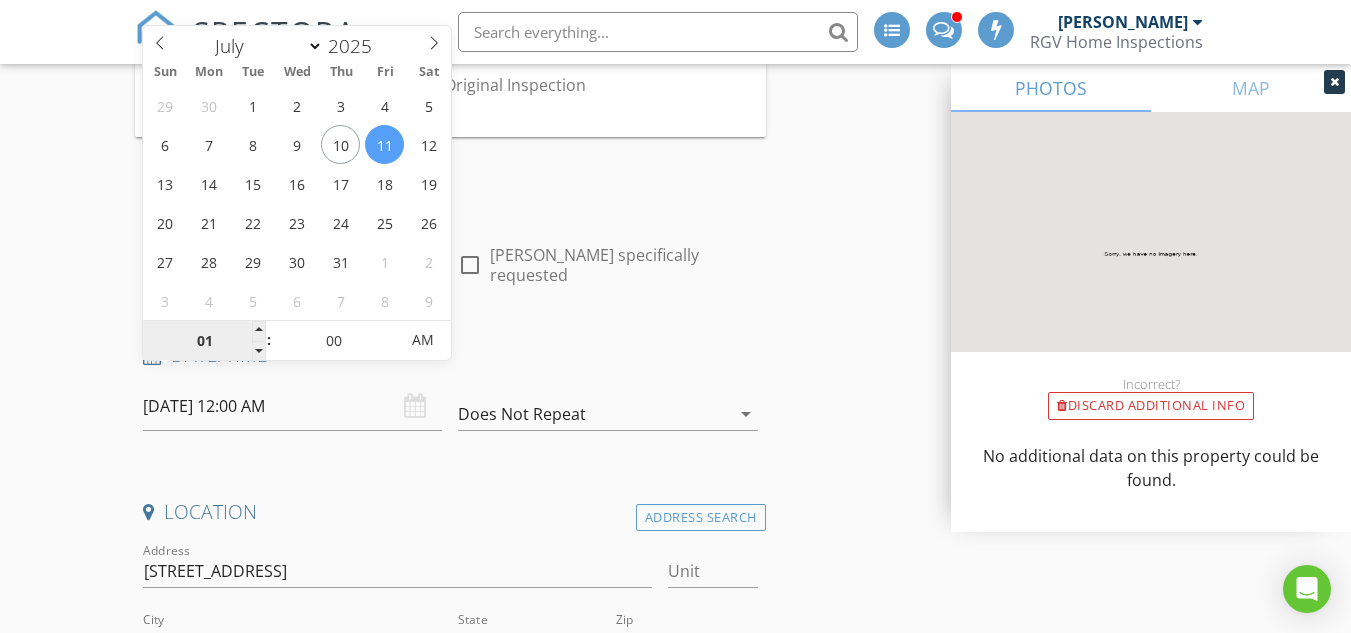 type on "01" 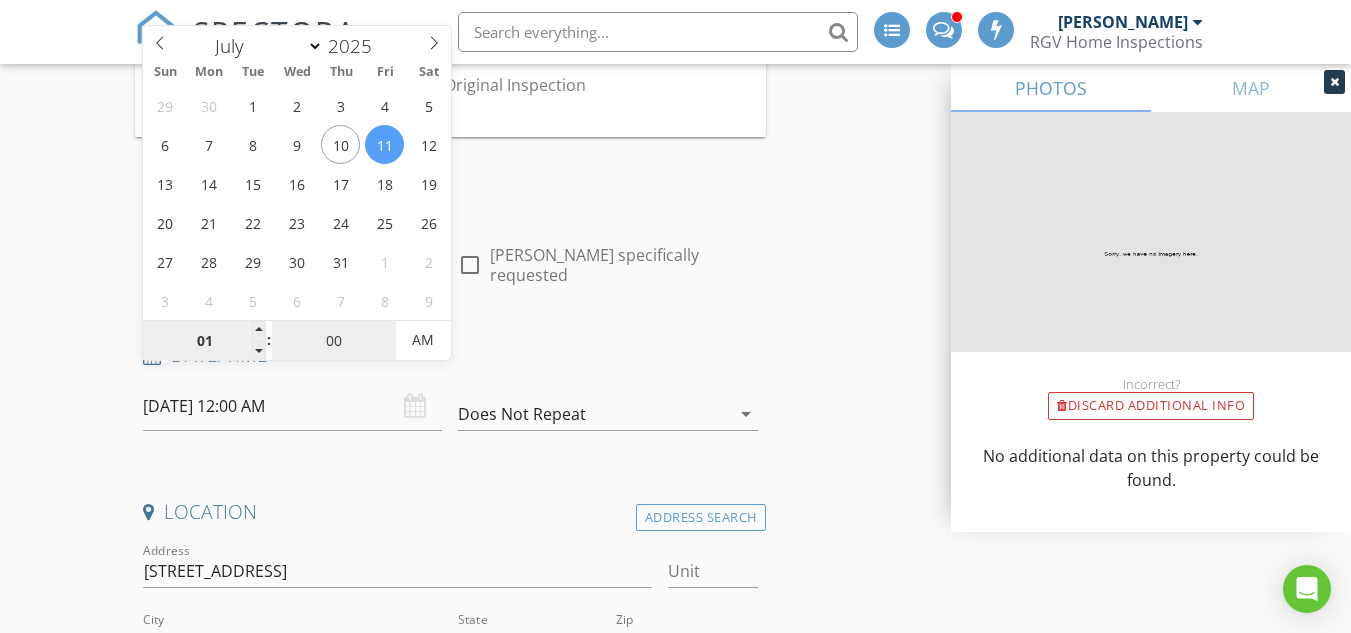 type on "07/11/2025 1:00 AM" 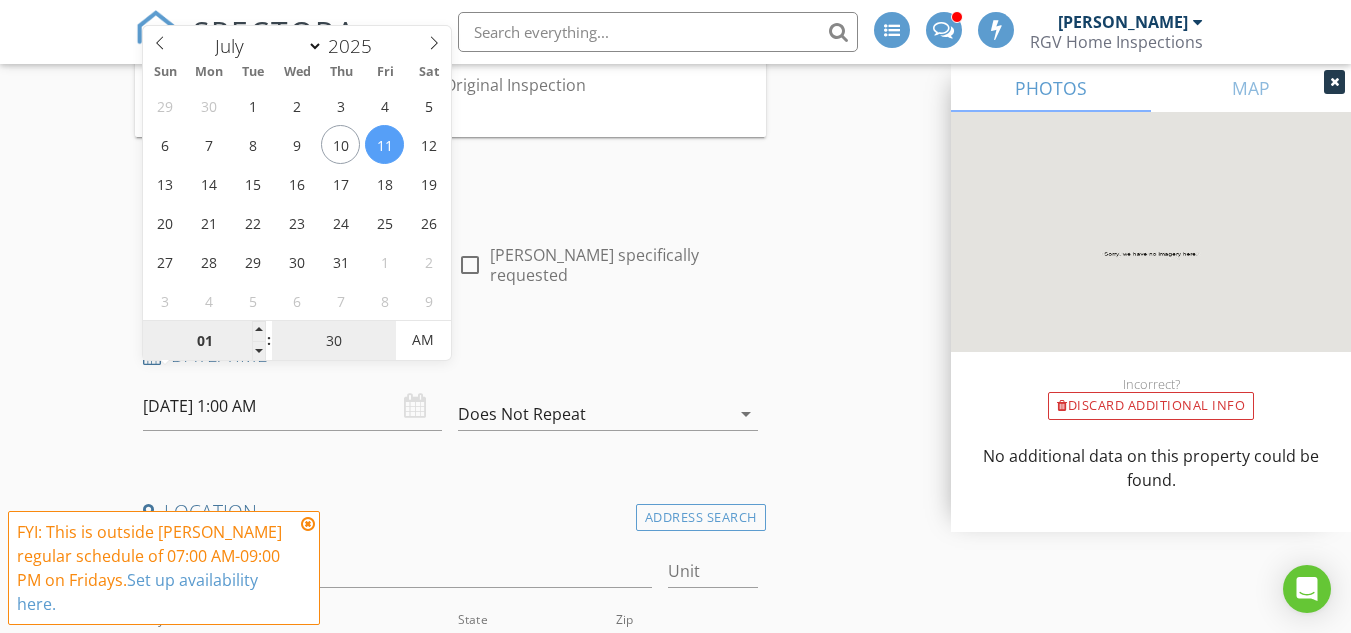 type on "30" 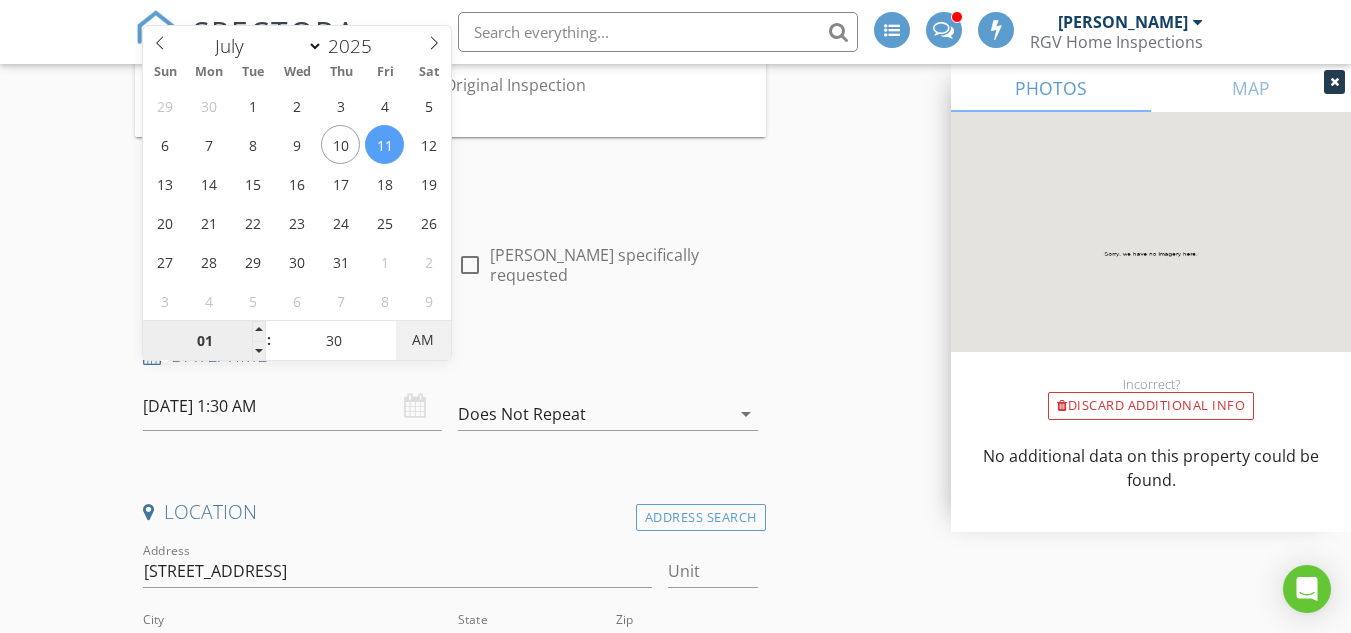 type on "07/11/2025 1:30 PM" 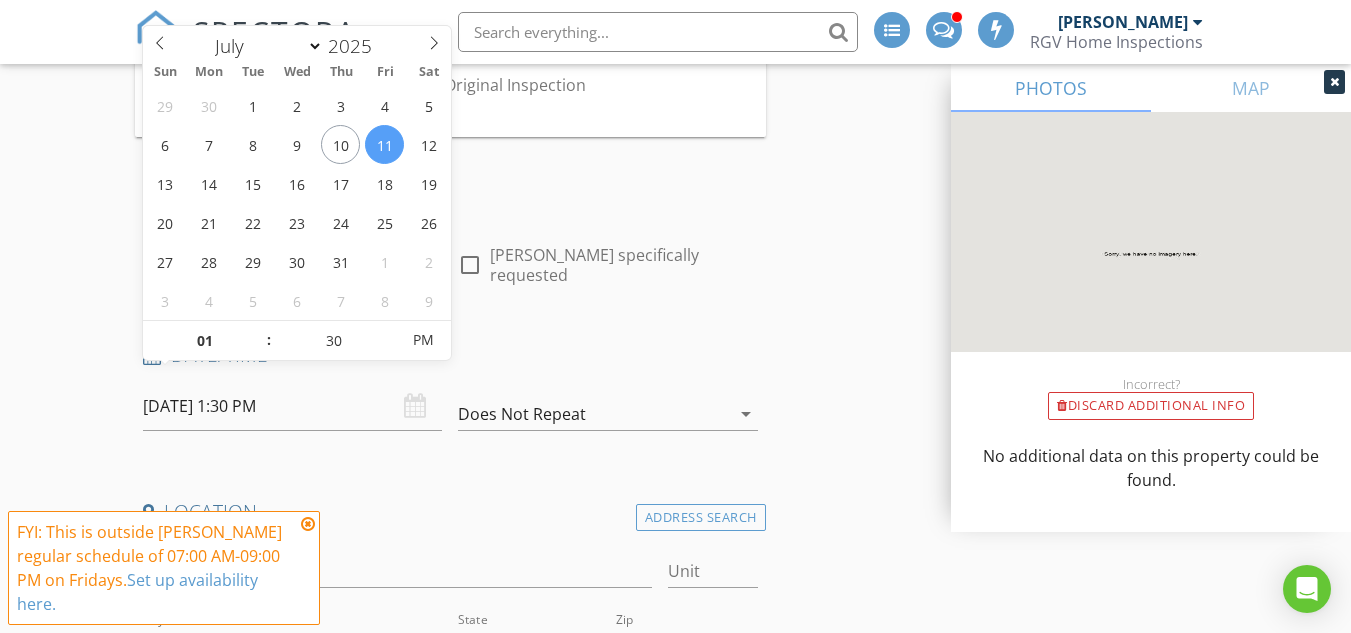 click on "INSPECTOR(S)
check_box   Donnie Quintanilla   PRIMARY   check_box_outline_blank   Fernando Valbuena     check_box_outline_blank   Nick De Santos     Donnie Quintanilla arrow_drop_down   check_box_outline_blank Donnie Quintanilla specifically requested
Date/Time
07/11/2025 1:30 PM   Does Not Repeat arrow_drop_down
Location
Address Search       Address 2240 Grove Ln   Unit   City Brownsville   State TX   Zip 78526   Hidalgo Cameron     Square Feet 2000   Year Built 2025   Foundation Slab arrow_drop_down     Donnie Quintanilla     47.8 miles     (an hour)
client
check_box Enable Client CC email for this inspection   Client Search     check_box_outline_blank Client is a Company/Organization     First Name Teresa G.   Last Name Perez   Email gabriela_perezt88@yahoo.com   CC Email   Phone 629-259-0387         Tags         Notes   Private Notes" at bounding box center [450, 2181] 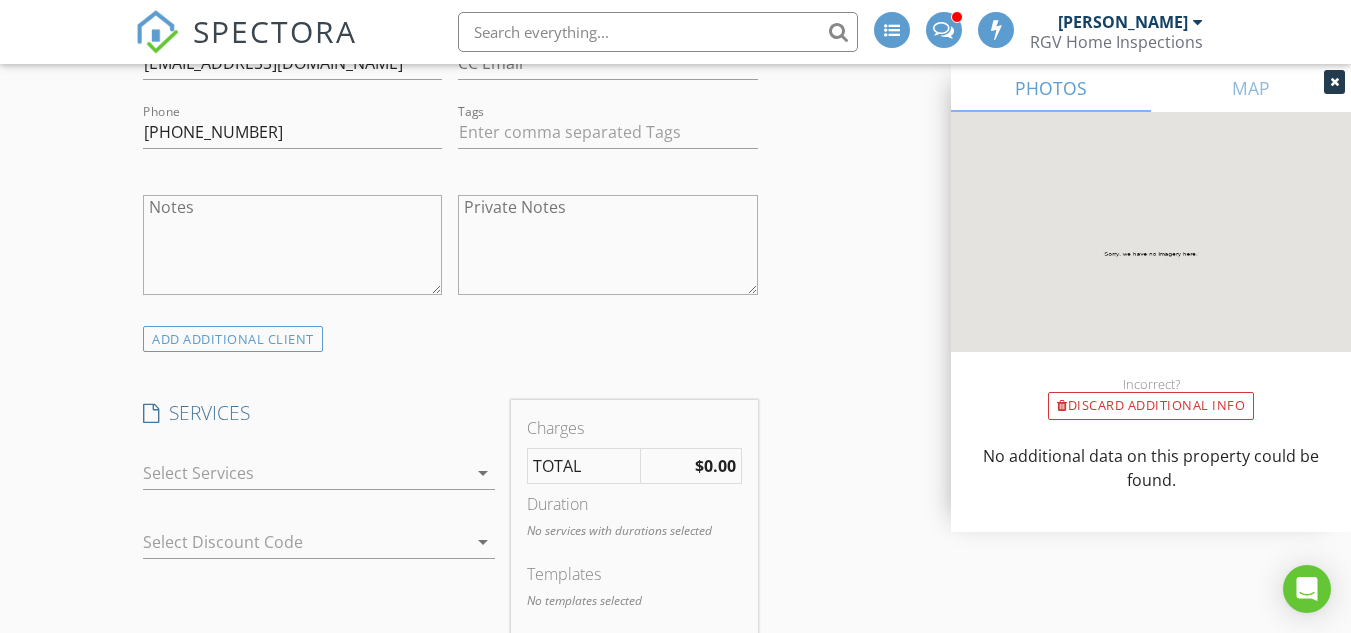 scroll, scrollTop: 1500, scrollLeft: 0, axis: vertical 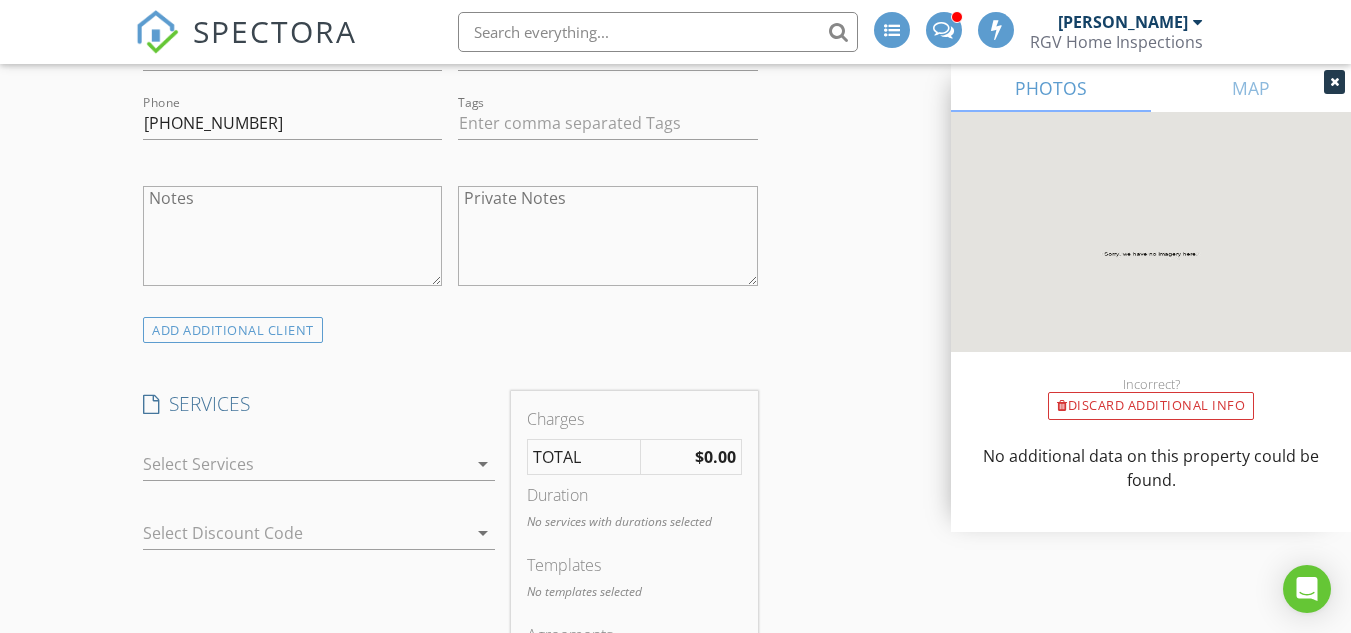 click at bounding box center [305, 464] 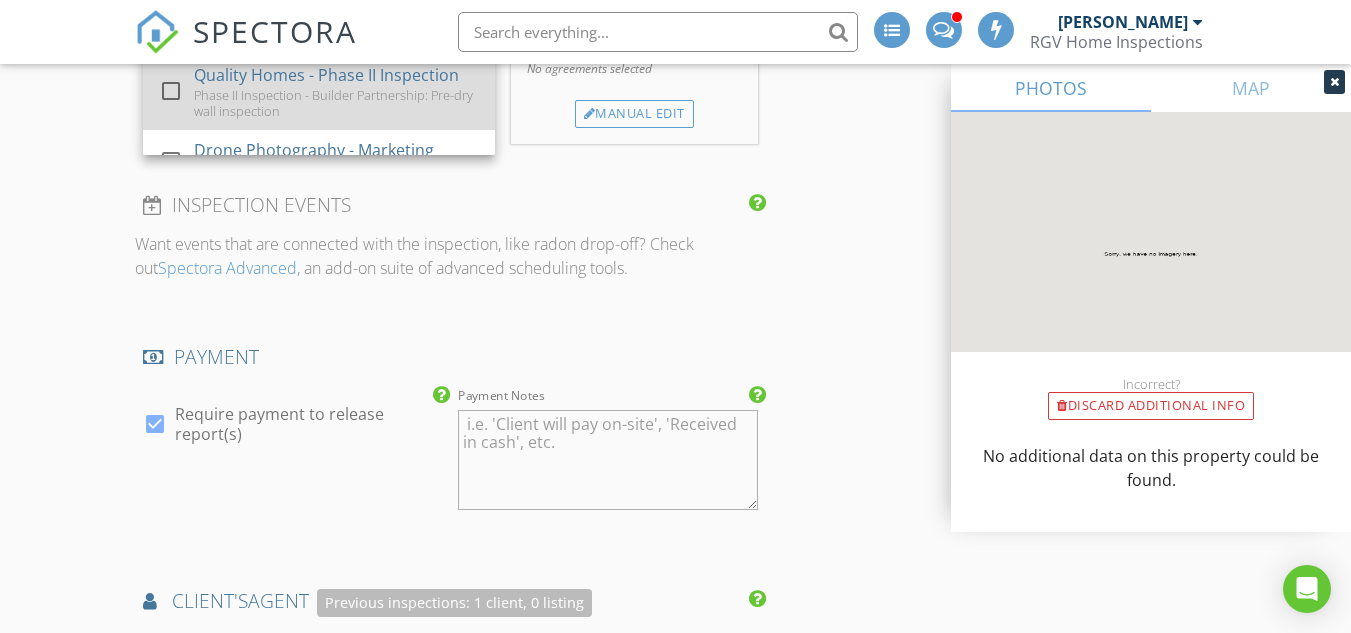 scroll, scrollTop: 1900, scrollLeft: 0, axis: vertical 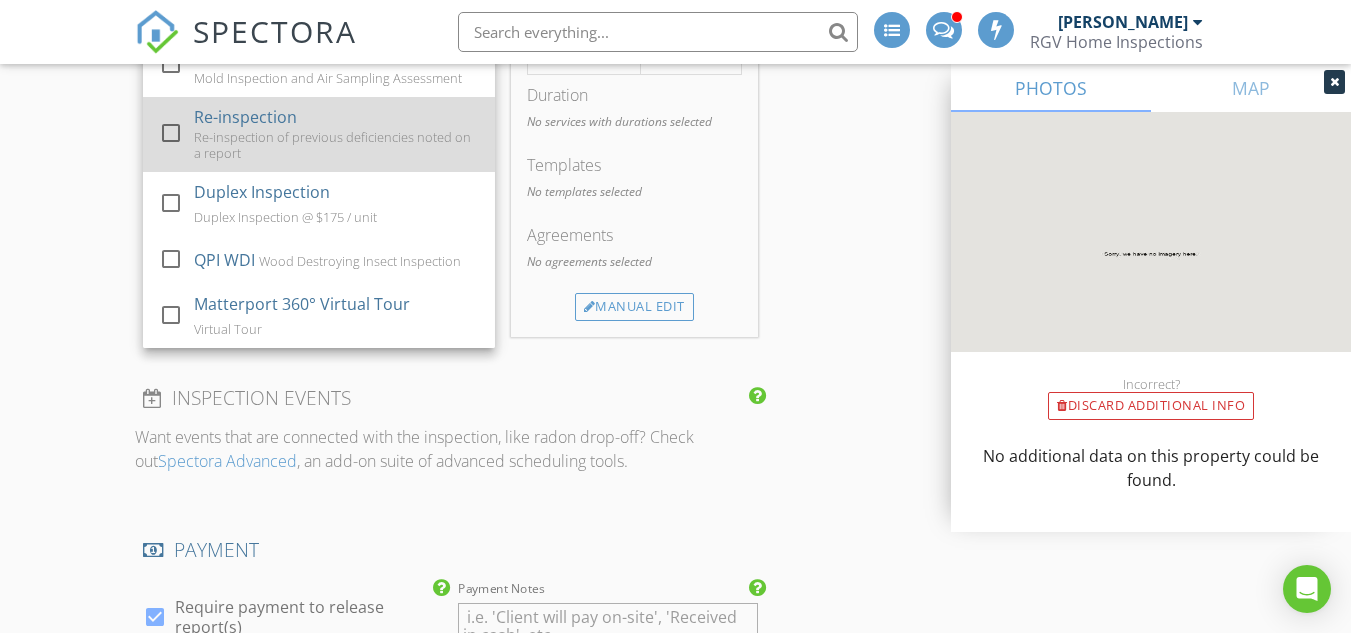 click on "Re-inspection of previous deficiencies noted on a report" at bounding box center (336, 145) 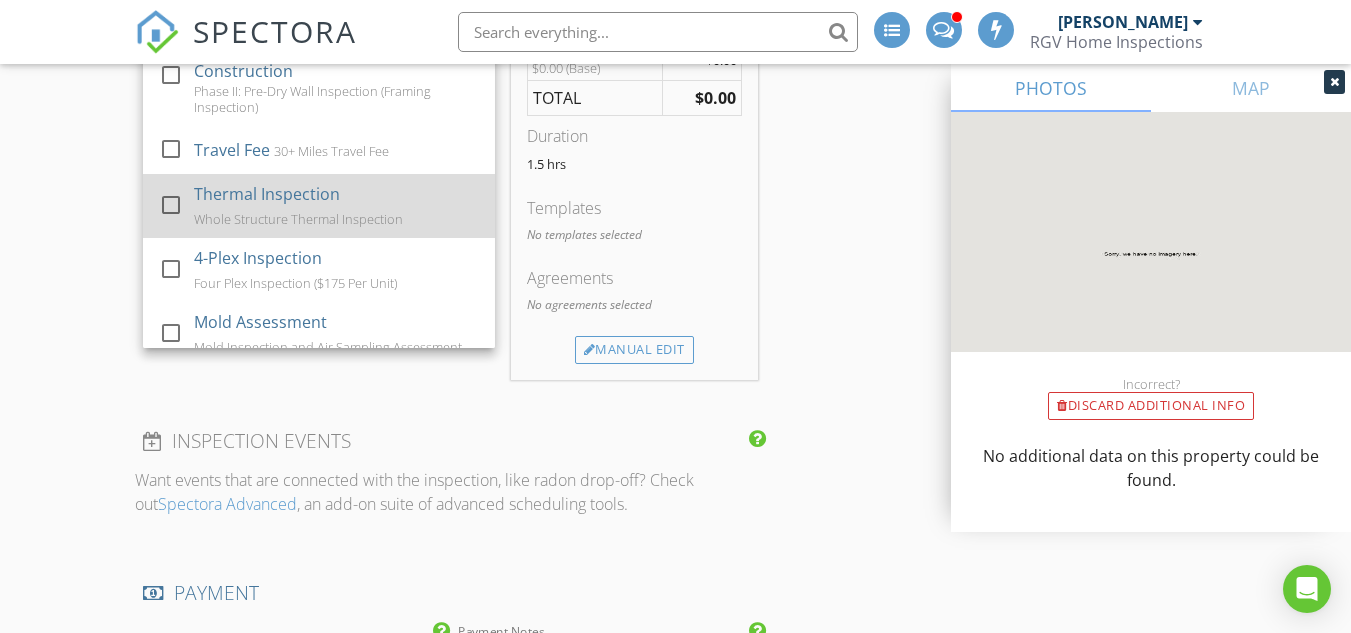 scroll, scrollTop: 417, scrollLeft: 0, axis: vertical 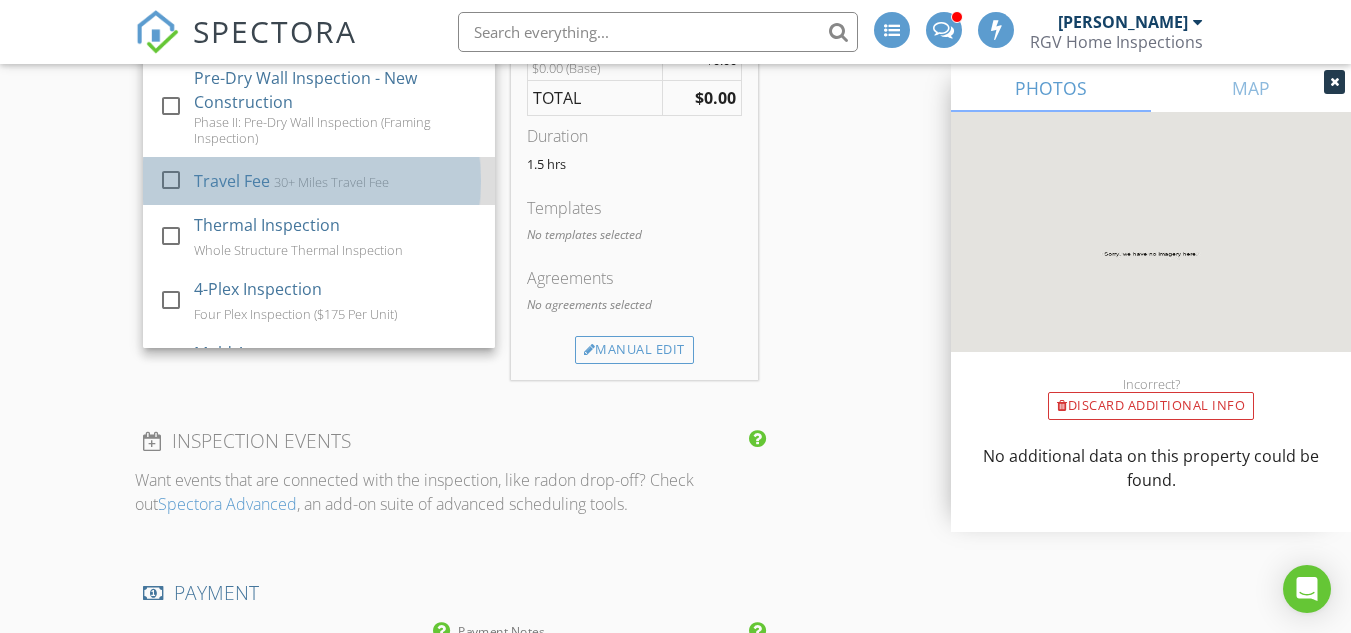 click on "30+ Miles Travel Fee" at bounding box center (331, 182) 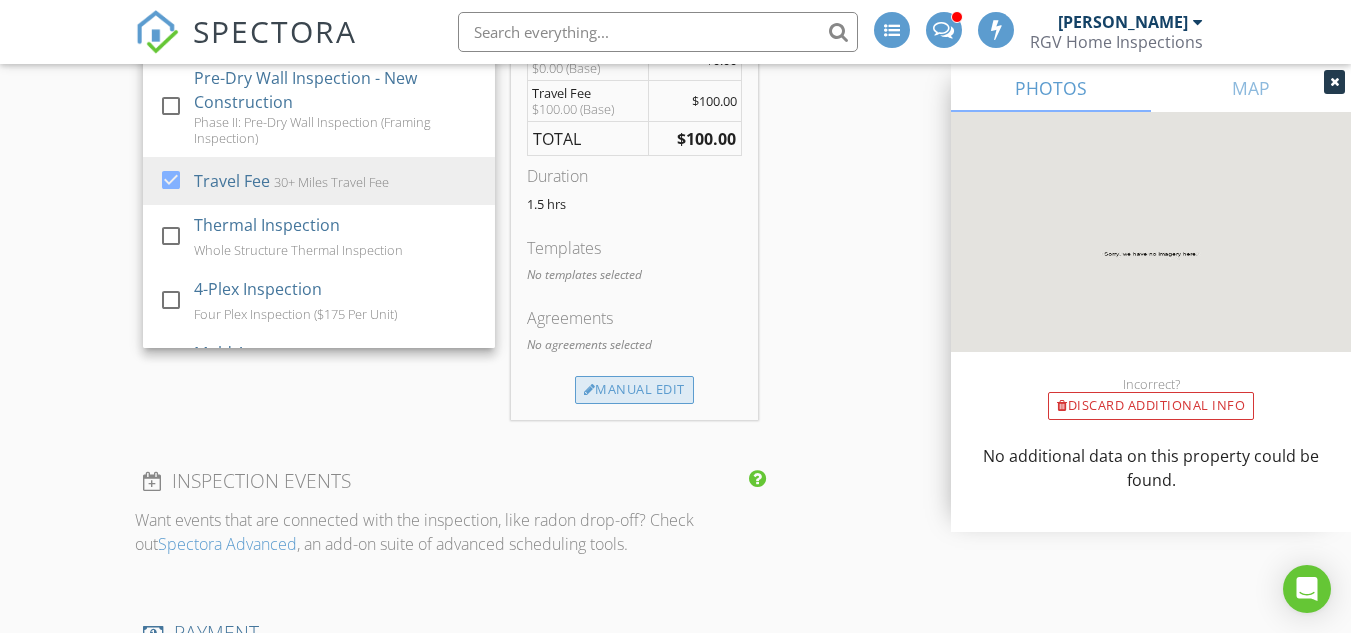 click on "Manual Edit" at bounding box center [634, 390] 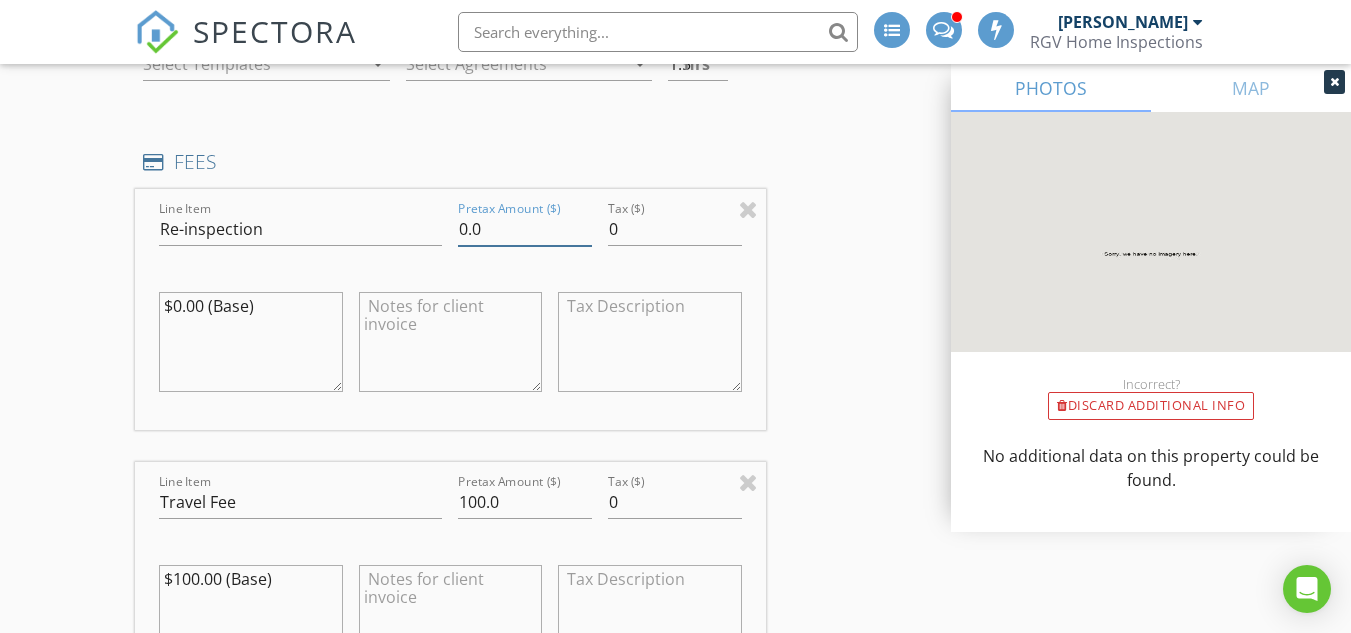 drag, startPoint x: 506, startPoint y: 221, endPoint x: 405, endPoint y: 212, distance: 101.4002 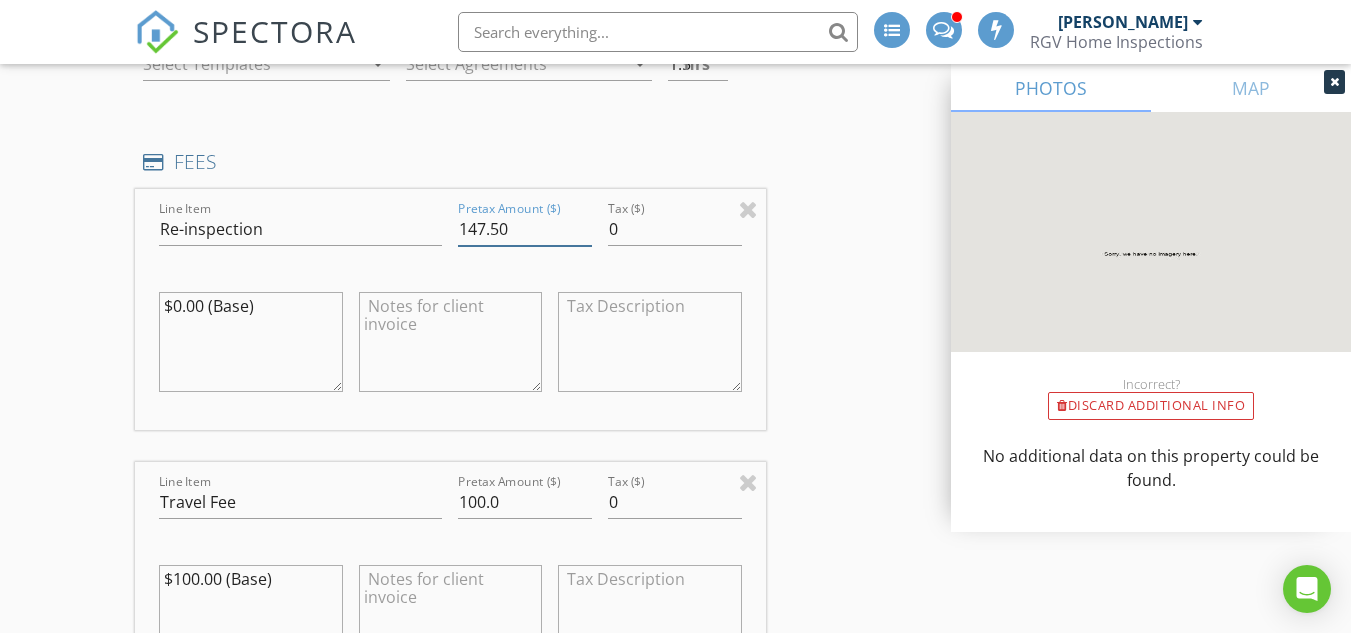 type on "147.50" 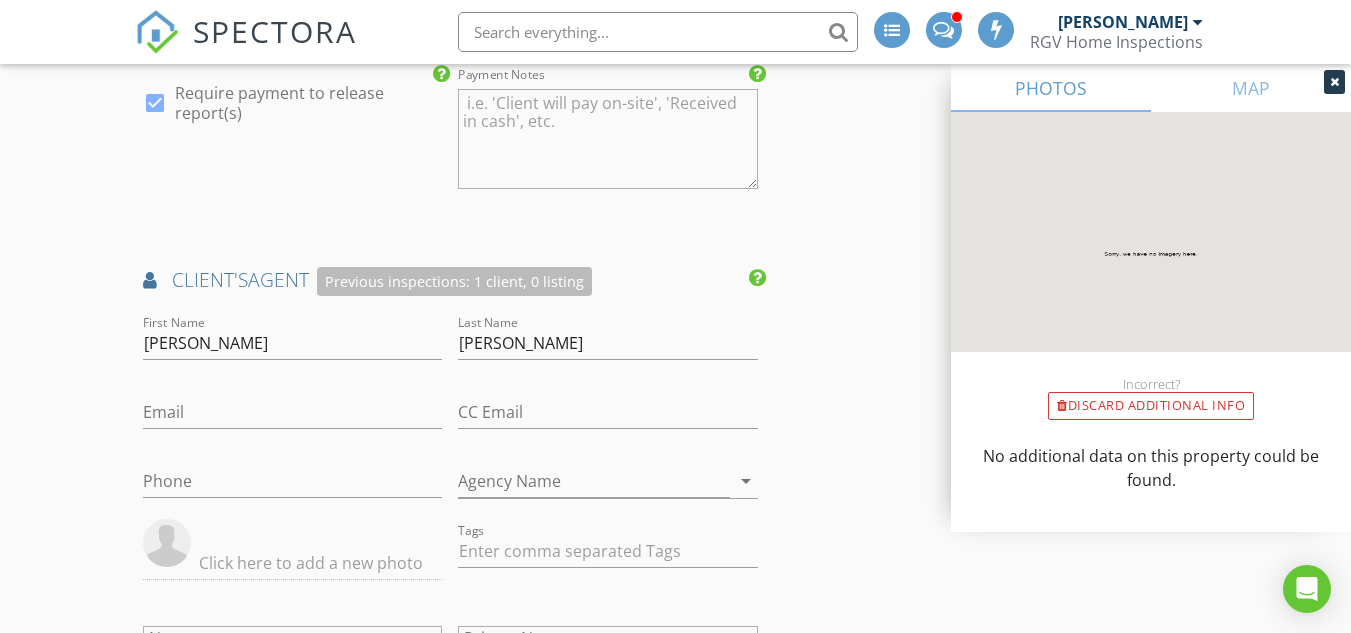 scroll, scrollTop: 3100, scrollLeft: 0, axis: vertical 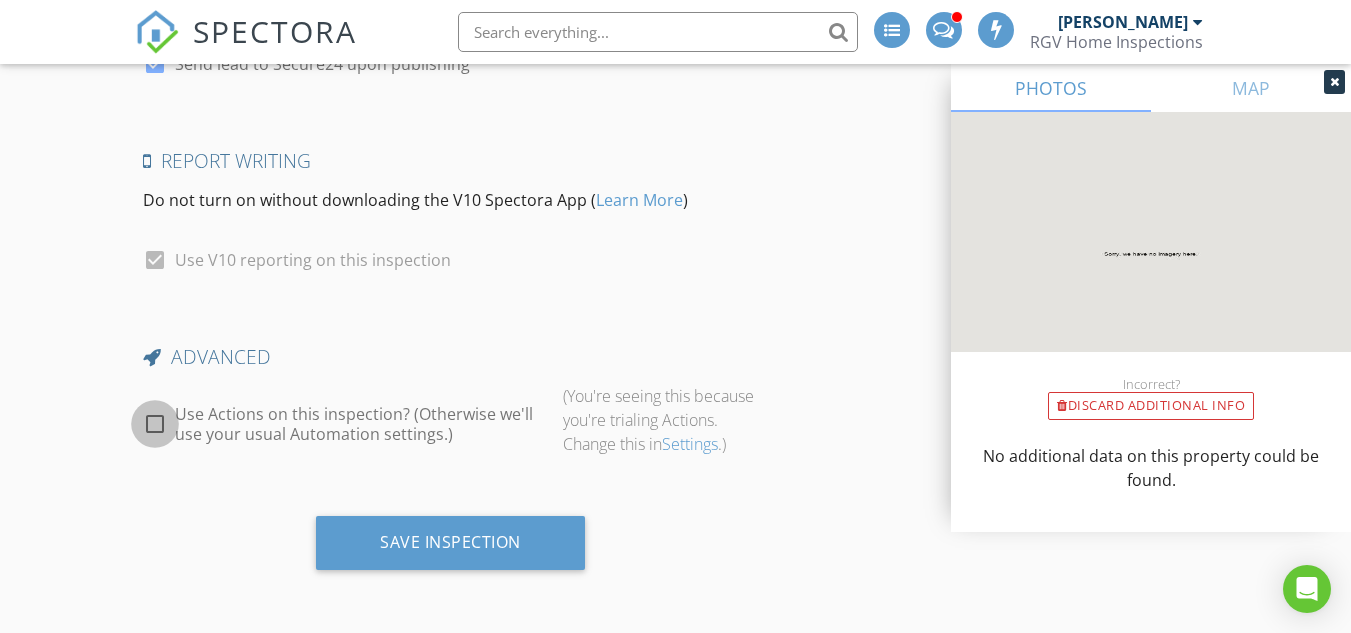 click at bounding box center [155, 424] 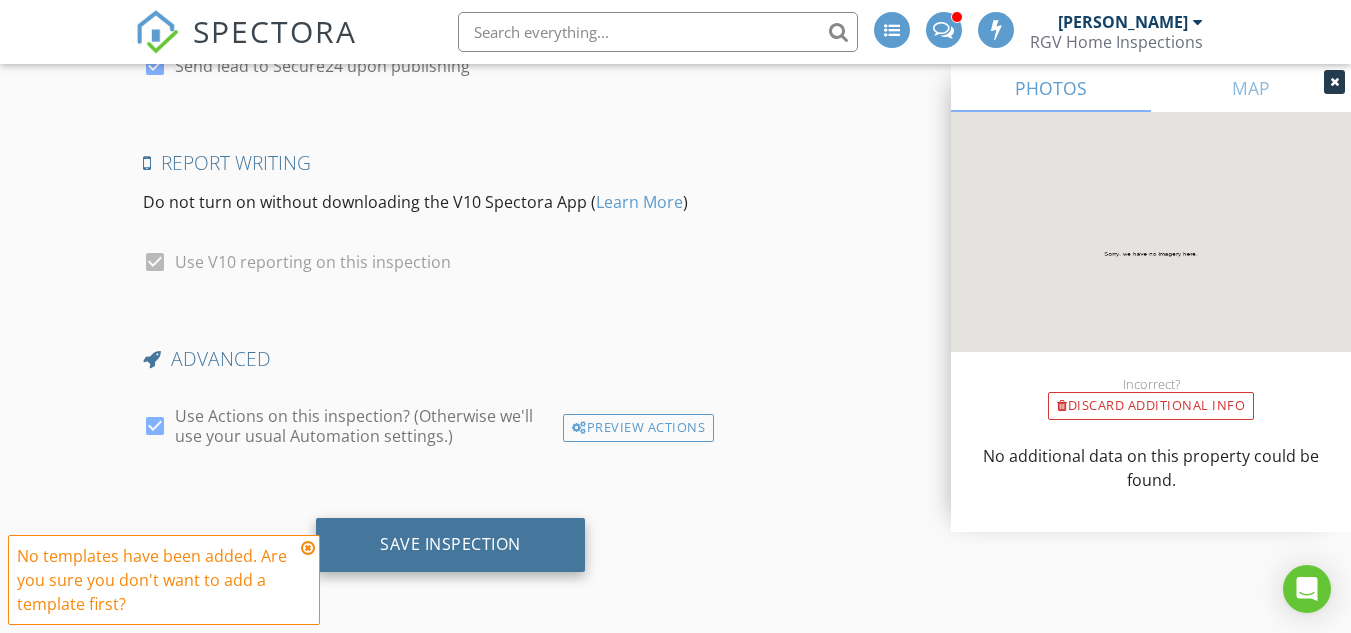 click on "Save Inspection" at bounding box center (450, 544) 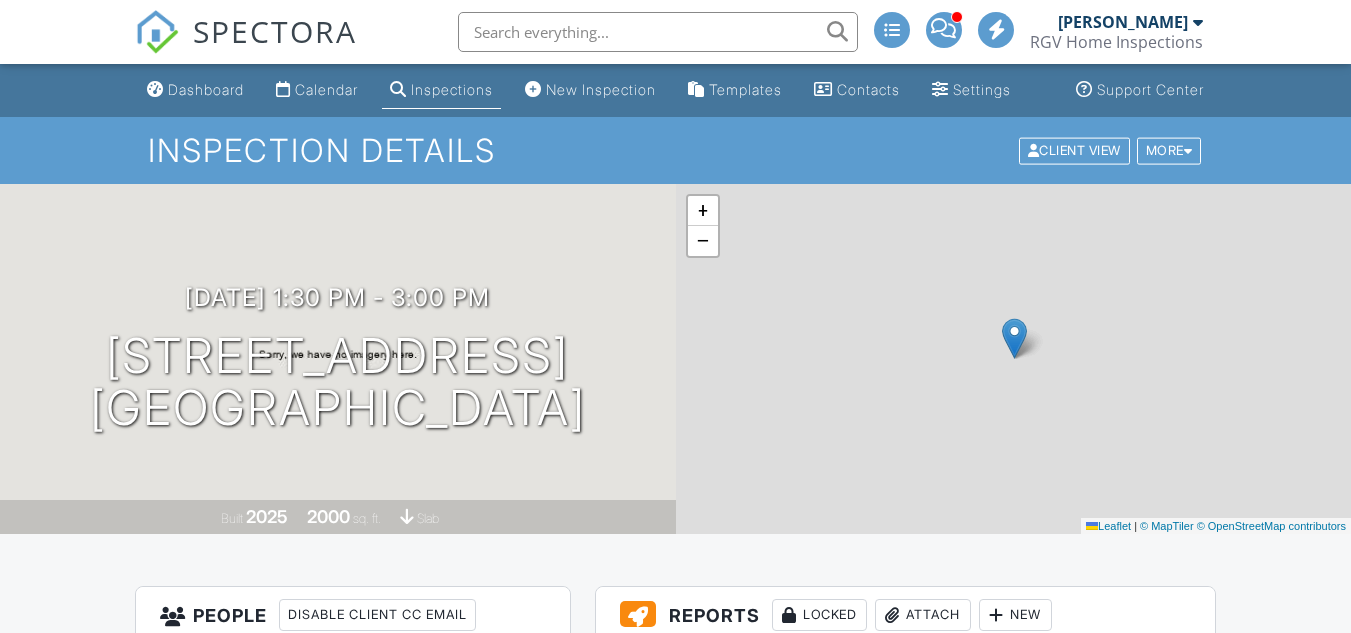 scroll, scrollTop: 0, scrollLeft: 0, axis: both 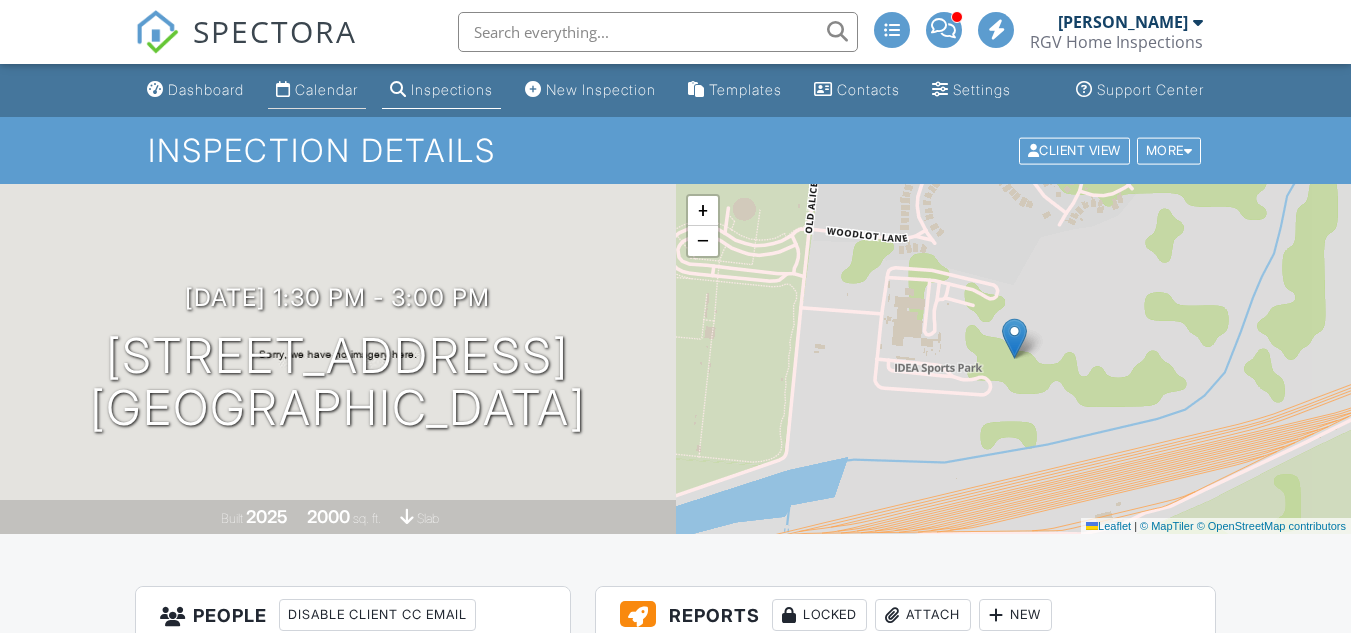 click on "Calendar" at bounding box center (317, 90) 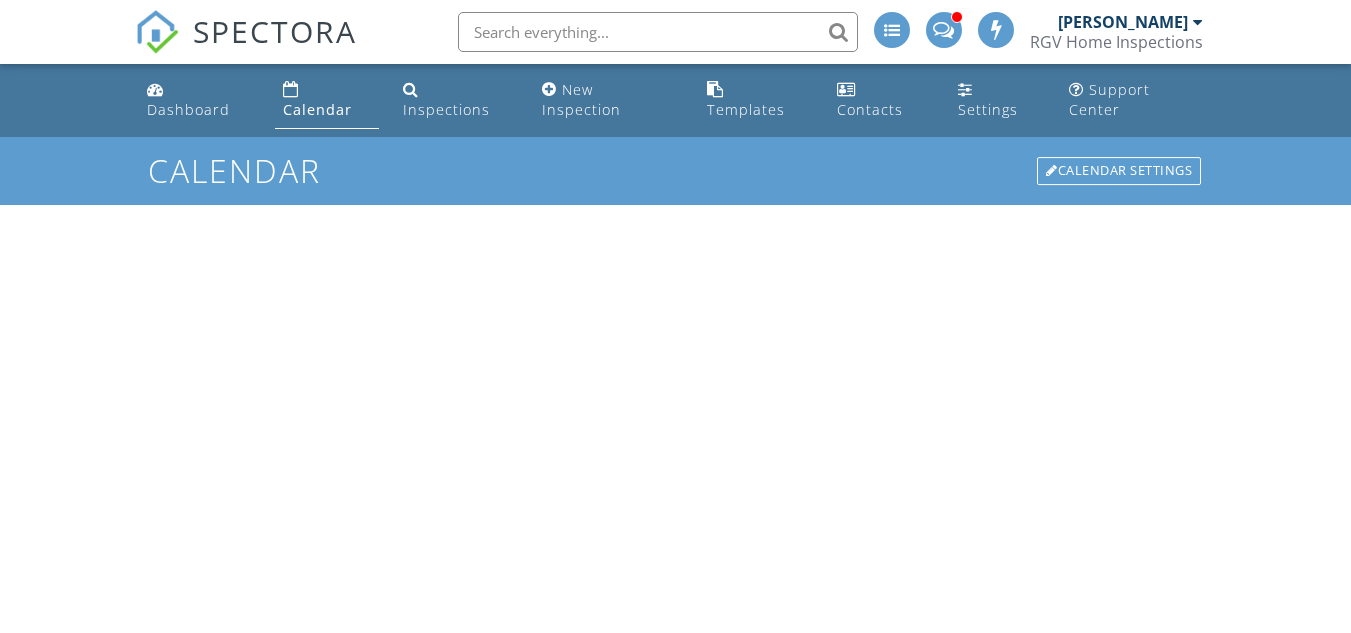 scroll, scrollTop: 0, scrollLeft: 0, axis: both 